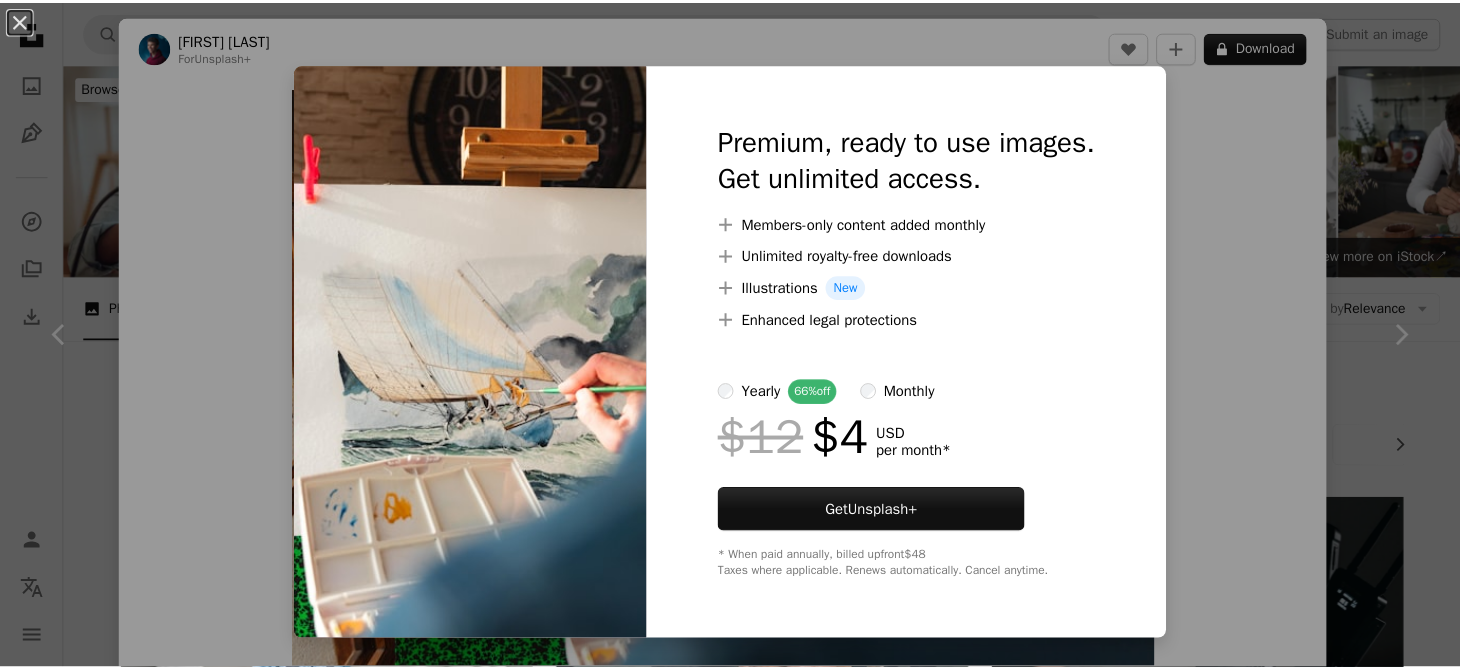 scroll, scrollTop: 2600, scrollLeft: 0, axis: vertical 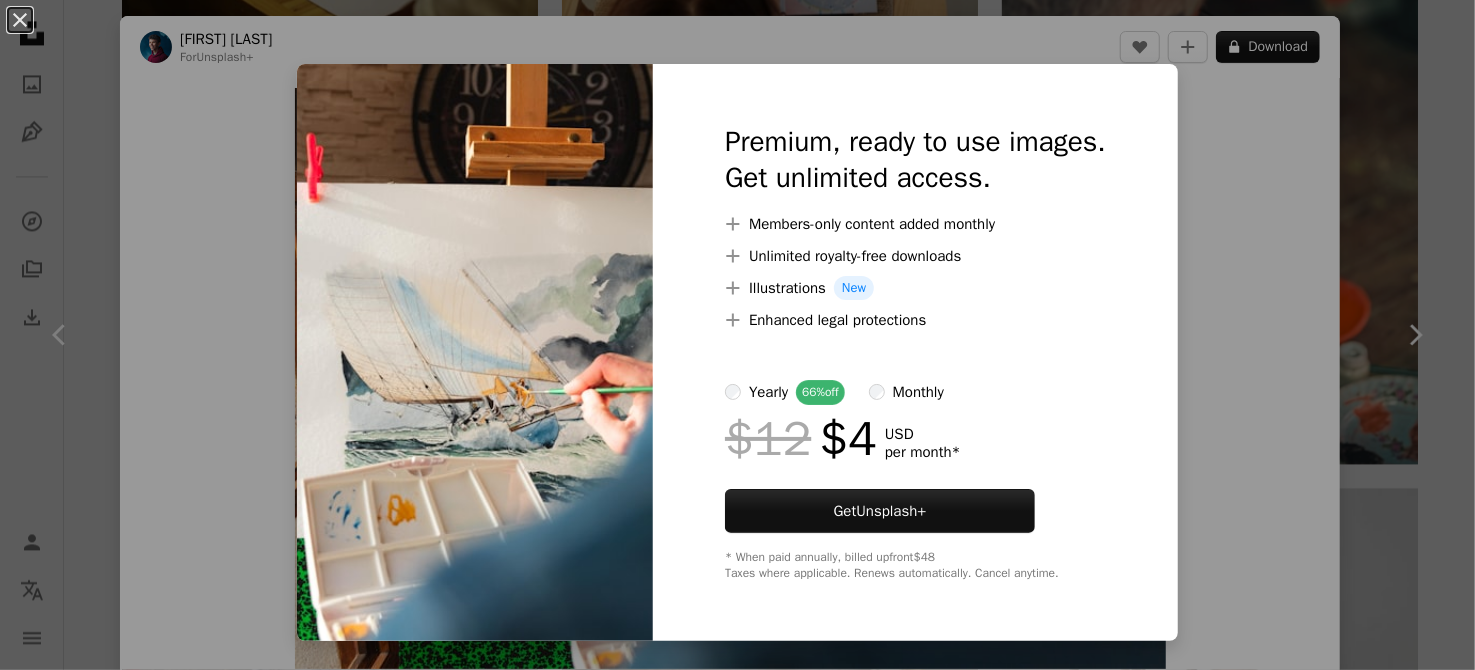 click on "An X shape Premium, ready to use images. Get unlimited access. A plus sign Members-only content added monthly A plus sign Unlimited royalty-free downloads A plus sign Illustrations  New A plus sign Enhanced legal protections yearly 66%  off monthly $12   $4 USD per month * Get  Unsplash+ * When paid annually, billed upfront  $48 Taxes where applicable. Renews automatically. Cancel anytime." at bounding box center [737, 335] 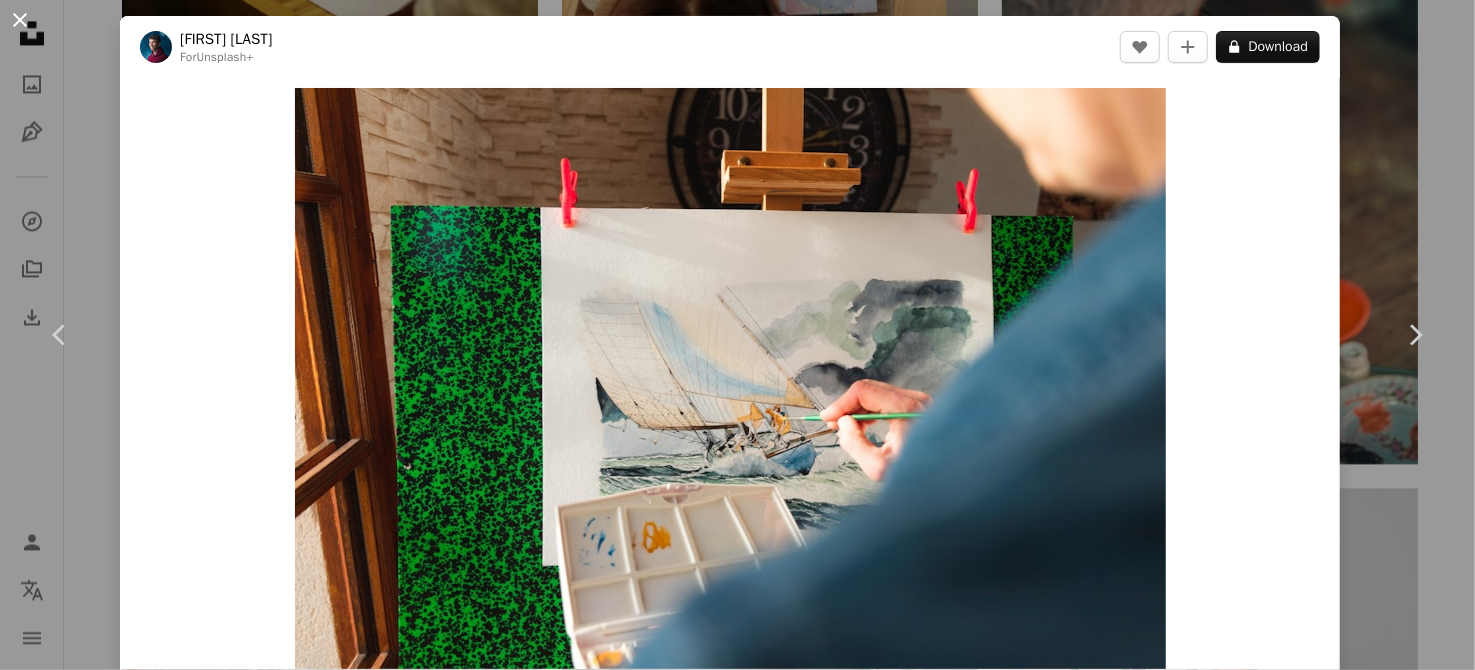 click on "An X shape" at bounding box center (20, 20) 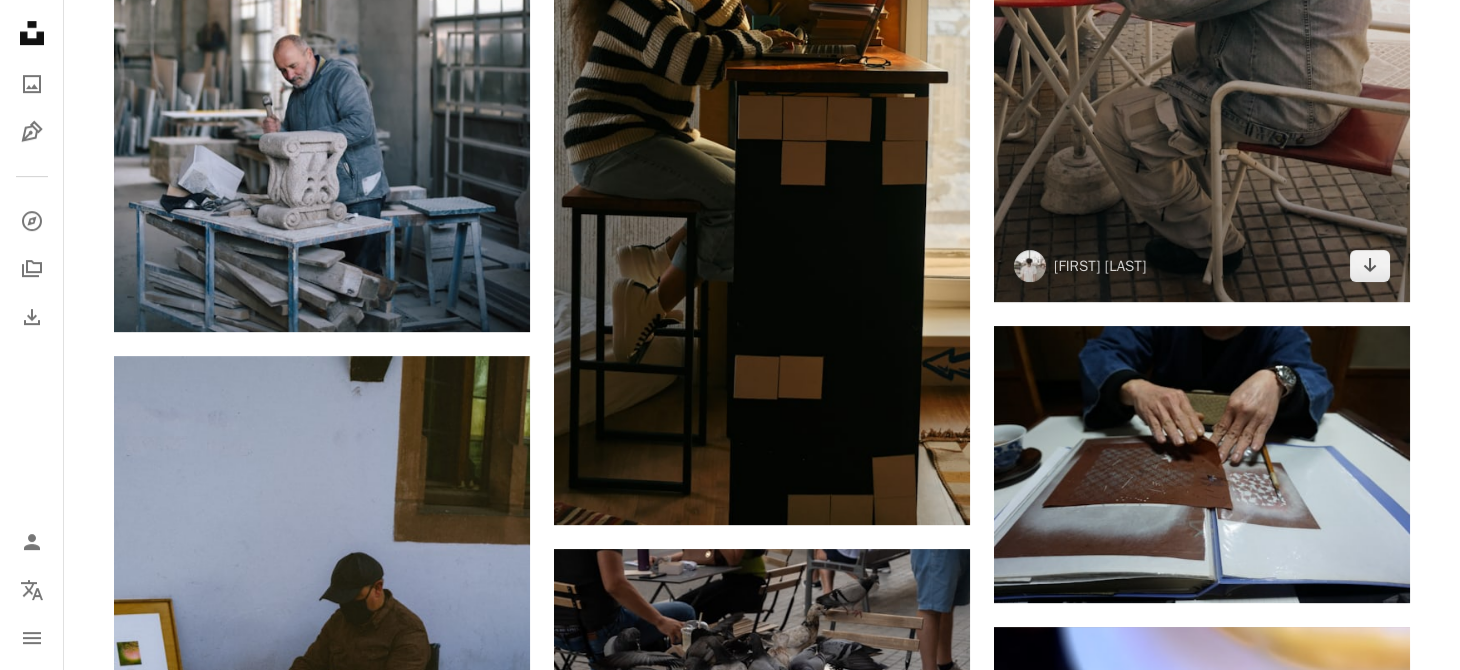 scroll, scrollTop: 6600, scrollLeft: 0, axis: vertical 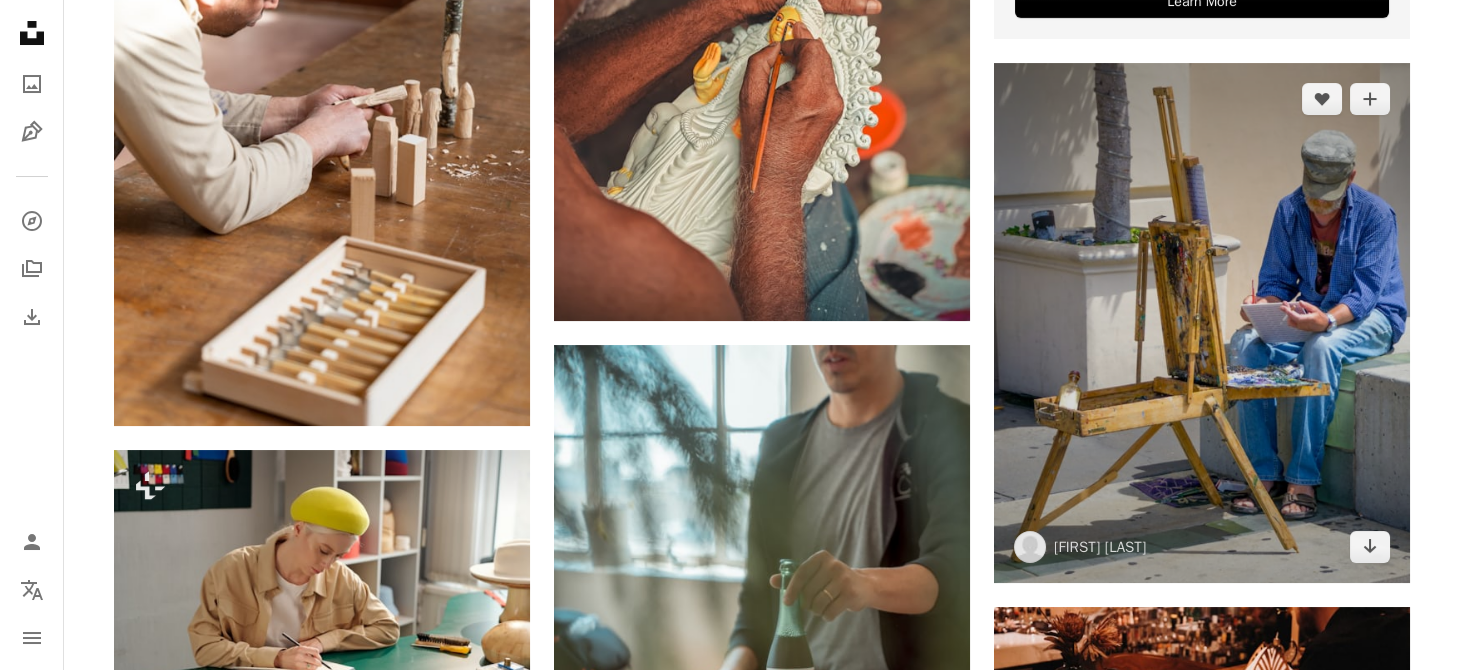click at bounding box center [1202, 323] 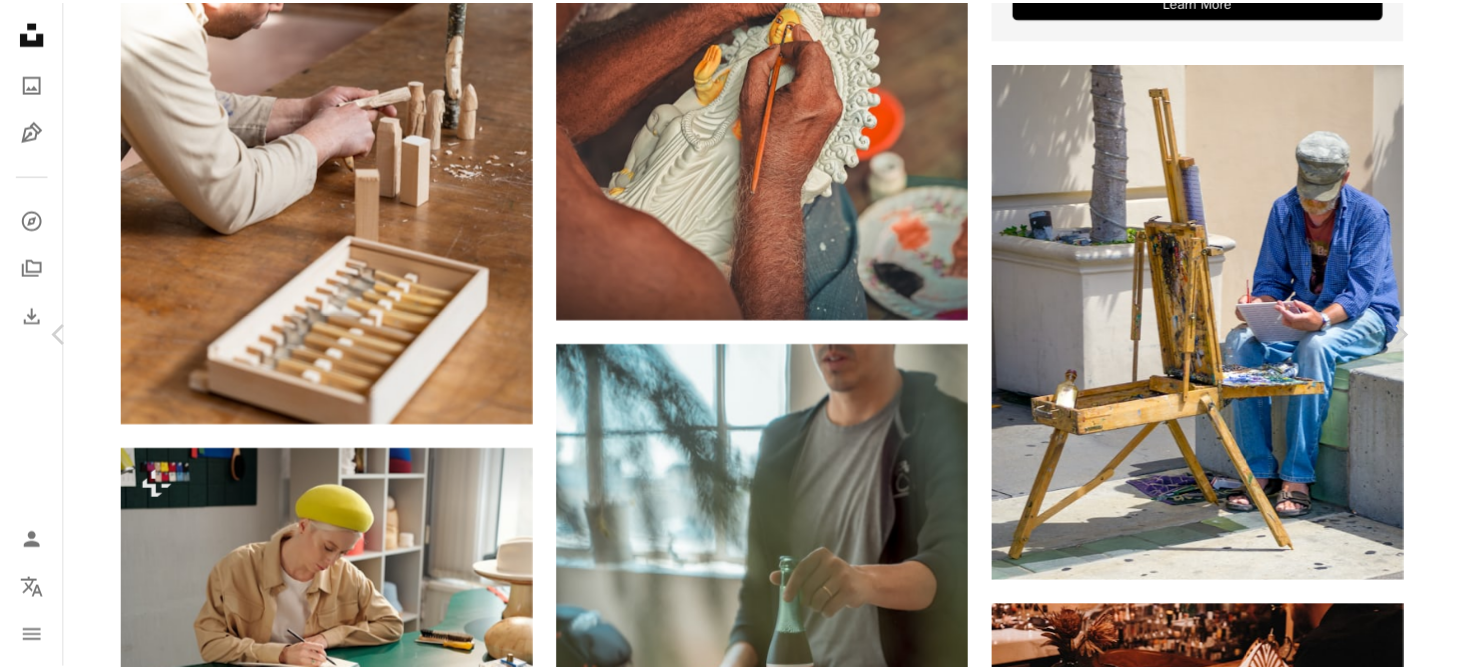 scroll, scrollTop: 0, scrollLeft: 0, axis: both 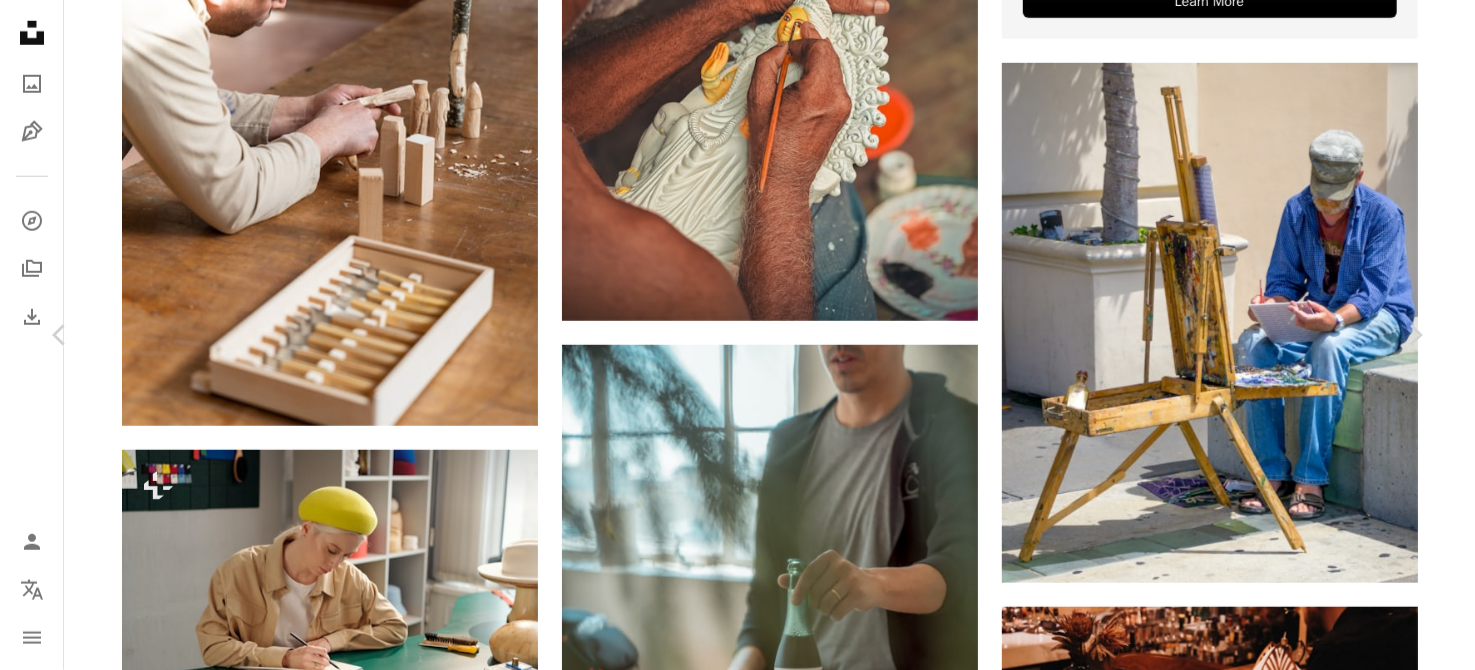 click on "A [X] [CHEVRON] [CHEVRON] [FIRST] [LAST] [TUNINGLEVER] A [HEART] A [PLUS] [DOWNLOAD] [CHEVRON] [ZOOM] [VIEWS] [DOWNLOADS] A [ARROW] [SHARE] [INFO] [INFO] [MORE] A [MAP] [MARKER] [CITY], [COUNTRY] [CALENDAR] Published on [MONTH] [DAY], [YEAR] [CAMERA] [SONY], [MODEL] [SAFETY] Free to use under the [UNSPLASH] [LICENSE] [ART] [MAN] [WORK] [PAINTING] [STREET] [ARTIST] [OLD] [PAINTER] [SITTING] [LABOR] [EASEL] [OCCUPATION] [HUMAN] [PEOPLE] [FURNITURE] [WOOD] [CITY] [COUNTRY] [BACKGROUNDS] Browse premium related images on [ISTOCK] | Save [PERCENT] with code [UNSPLASH] [CODE] View more on [ISTOCK] ↗ Related images A [HEART] A [PLUS] [FIRST] [LAST] Available for hire A [CHECKMARK] inside of a [CIRCLE] [ARROW] pointing down A [HEART] A [PLUS] [FIRST] [LAST] [ARROW] pointing down A [HEART] A [PLUS] [FIRST] [LAST] Available for hire A [CHECKMARK] inside of a [CIRCLE] [ARROW] pointing down [PLUS] sign for [UNSPLASH]+ A [HEART] A [PLUS] [GETTY] [IMAGES] For [UNSPLASH]+ A [LOCK] [DOWNLOAD] A [HEART] A [PLUS] [FIRST] [LAST]" at bounding box center [737, 7981] 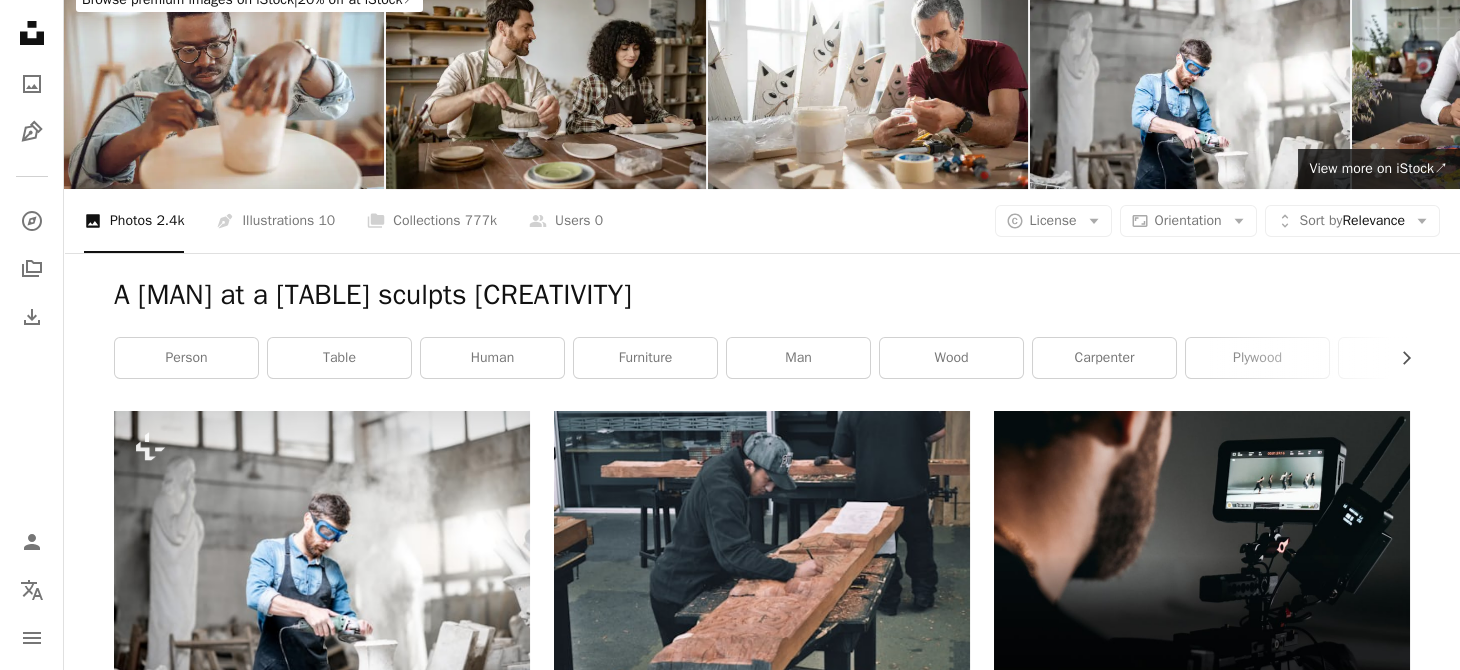 scroll, scrollTop: 0, scrollLeft: 0, axis: both 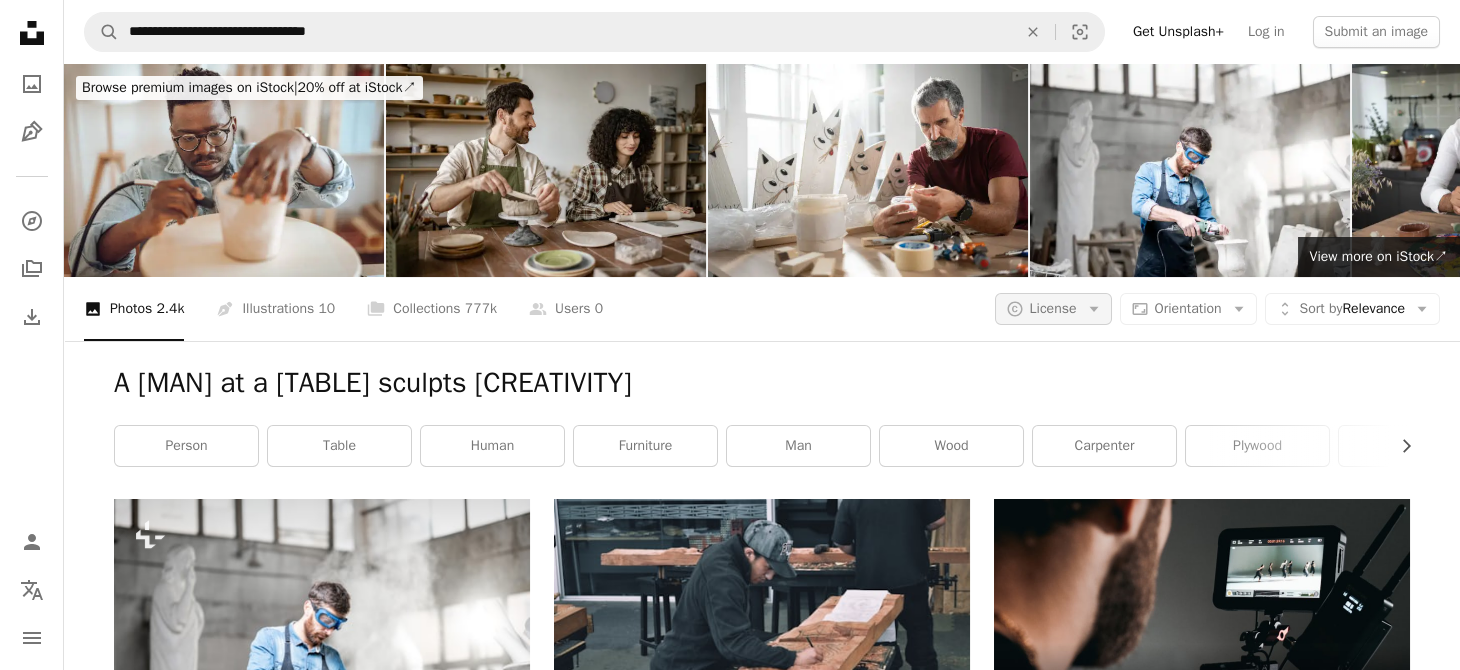 click on "Arrow down" 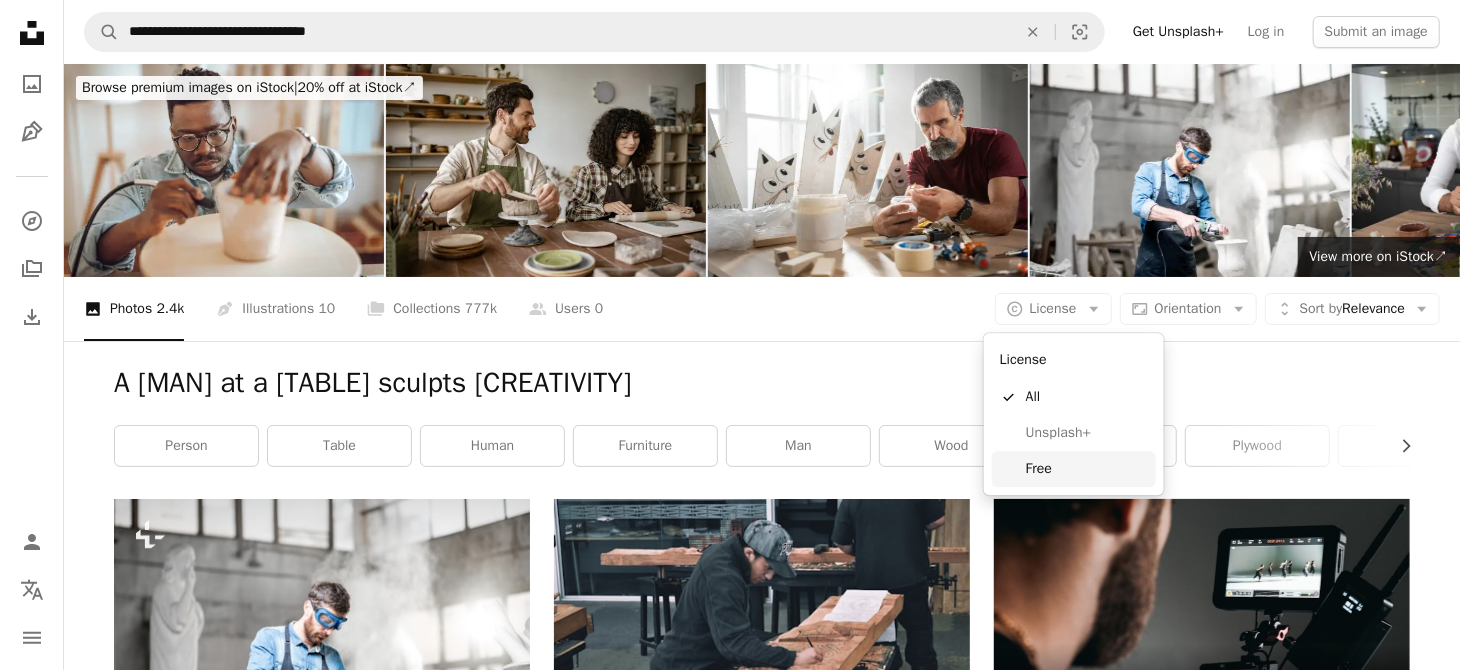 click on "Free" at bounding box center (1087, 469) 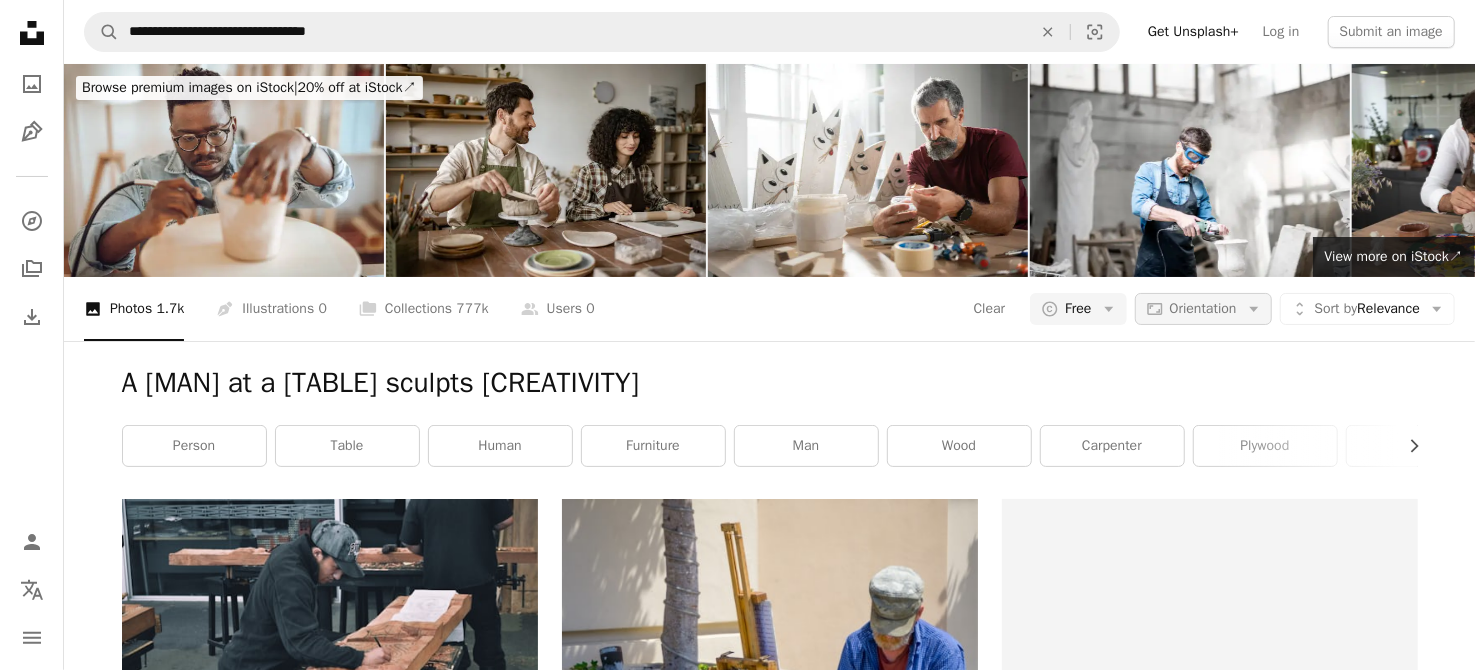 click on "Orientation" at bounding box center (1203, 308) 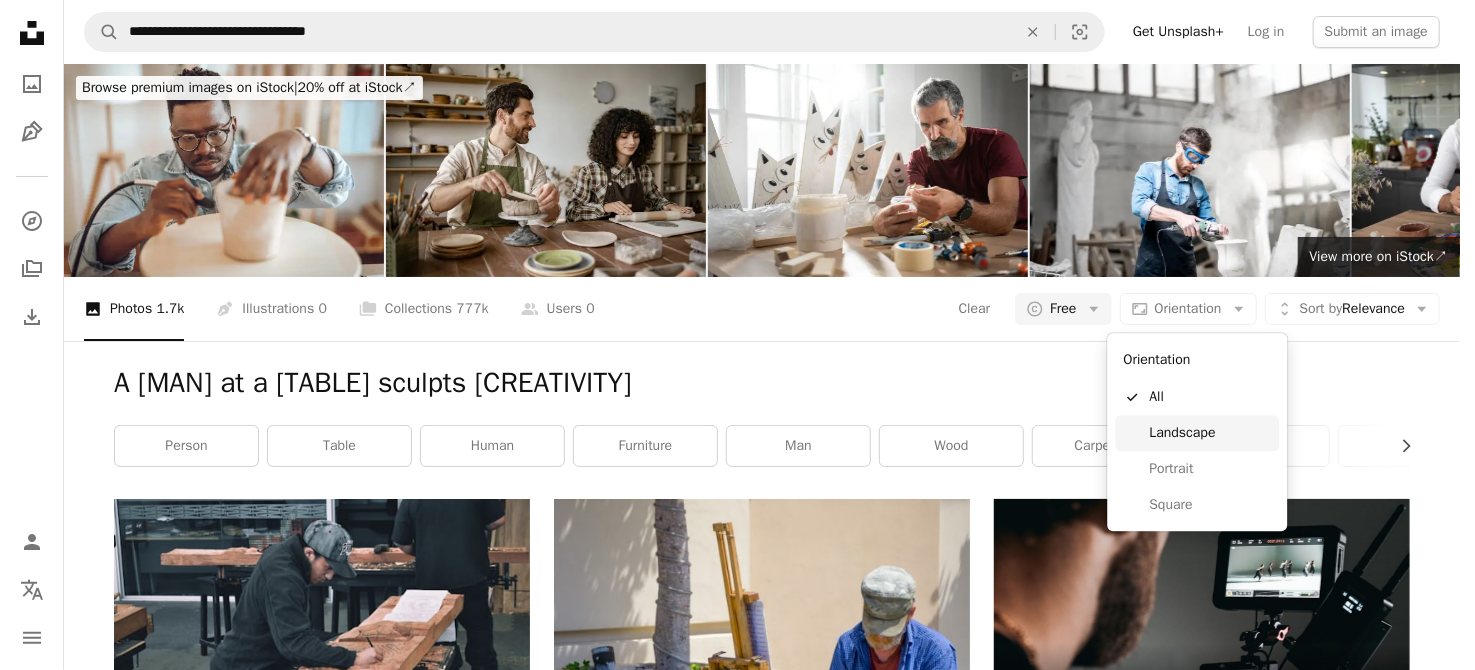 click on "Landscape" at bounding box center (1210, 433) 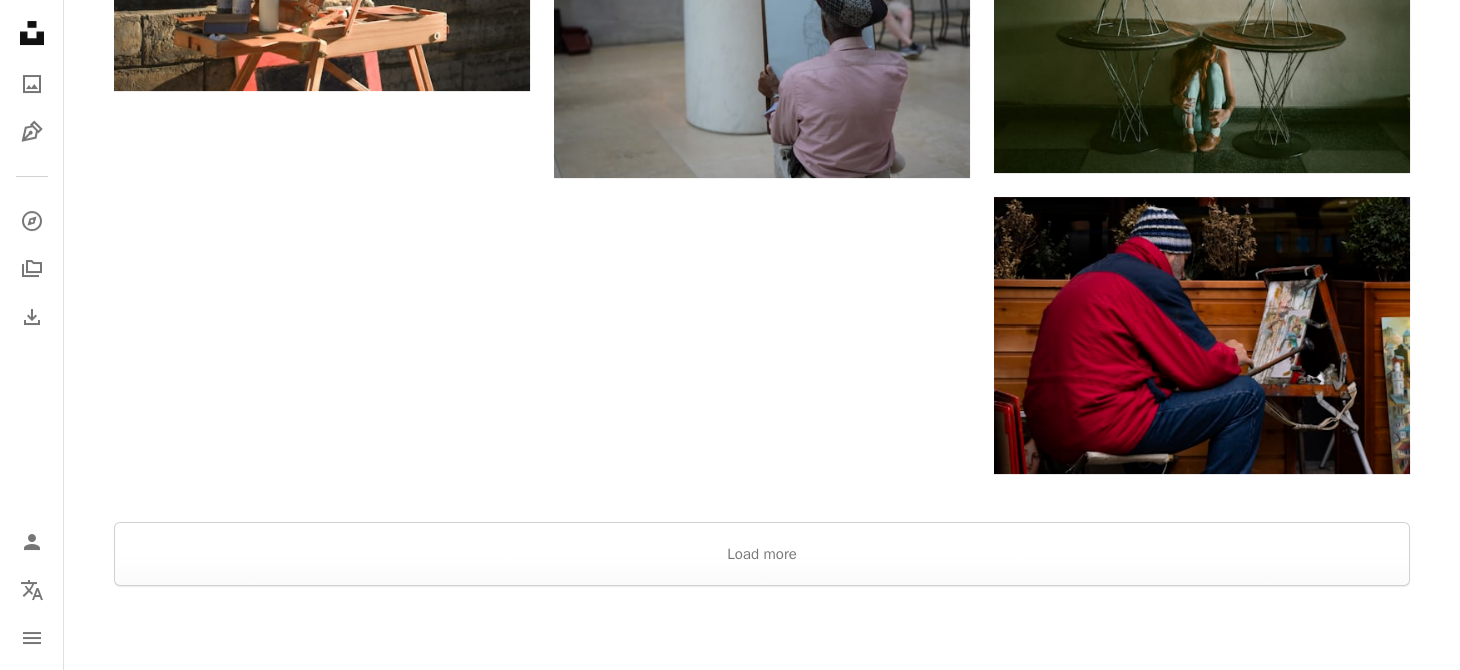 scroll, scrollTop: 2700, scrollLeft: 0, axis: vertical 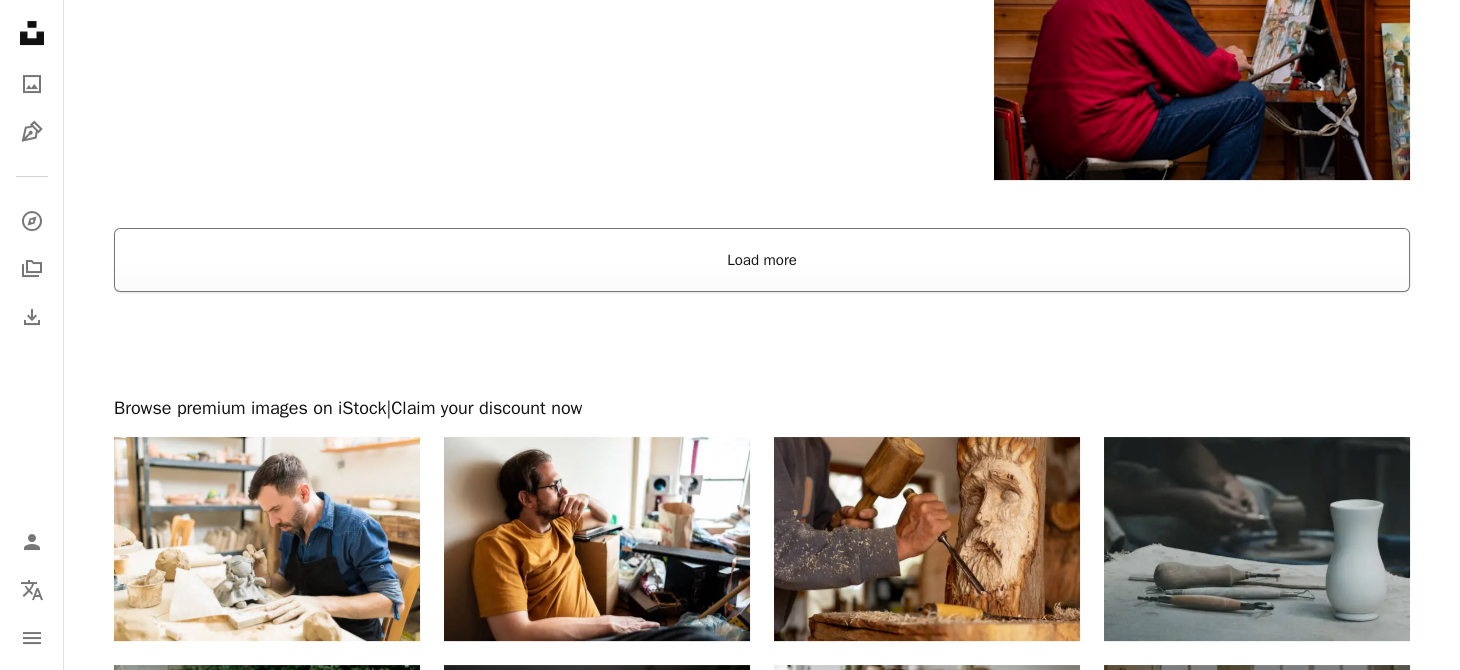 click on "Load more" at bounding box center (762, 260) 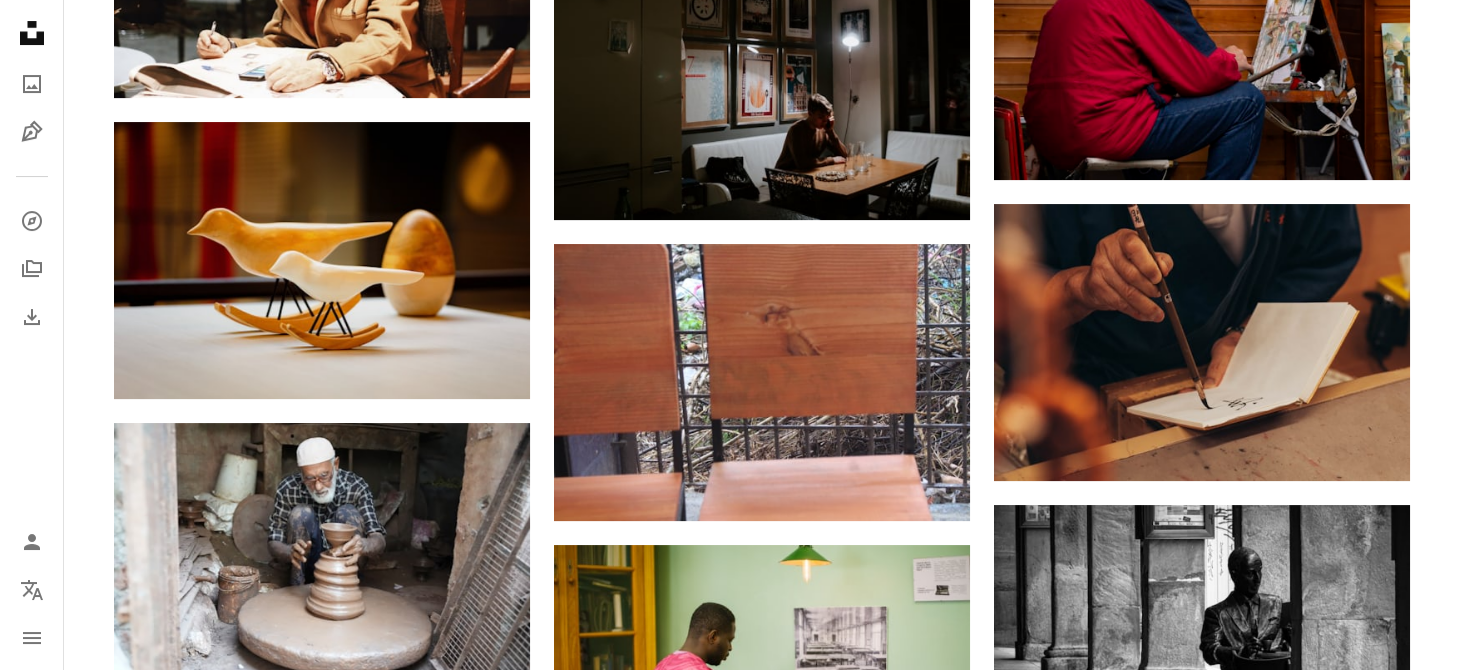 click 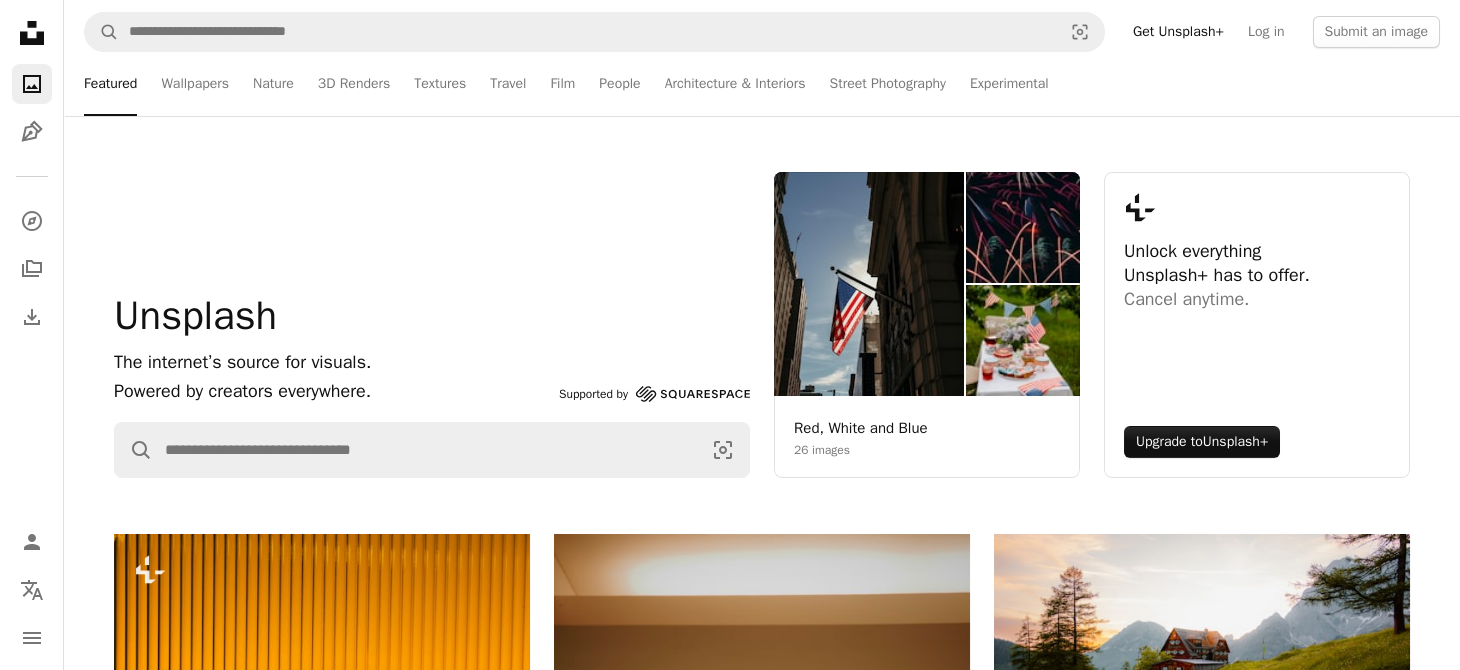 click on "Unsplash The internet’s source for visuals. Powered by creators everywhere. Supported by Squarespace A magnifying glass Visual search" at bounding box center [432, 325] 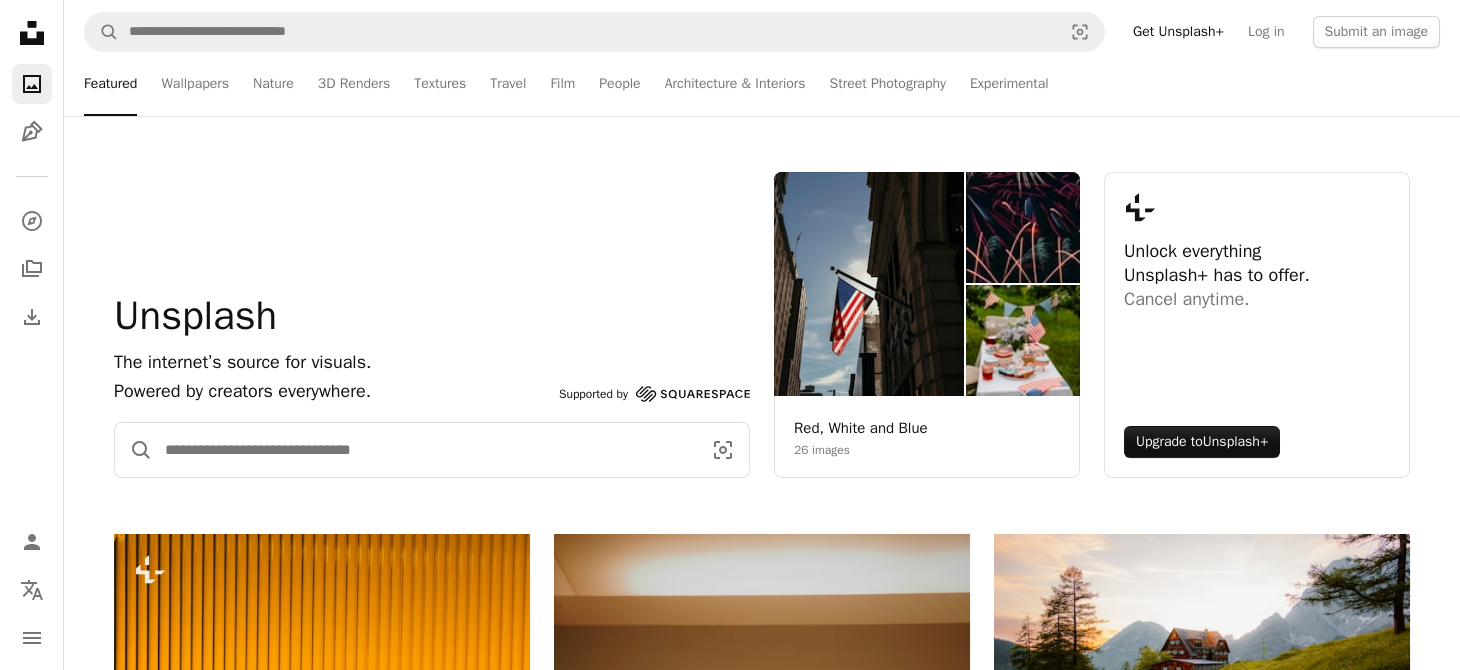 click at bounding box center [425, 450] 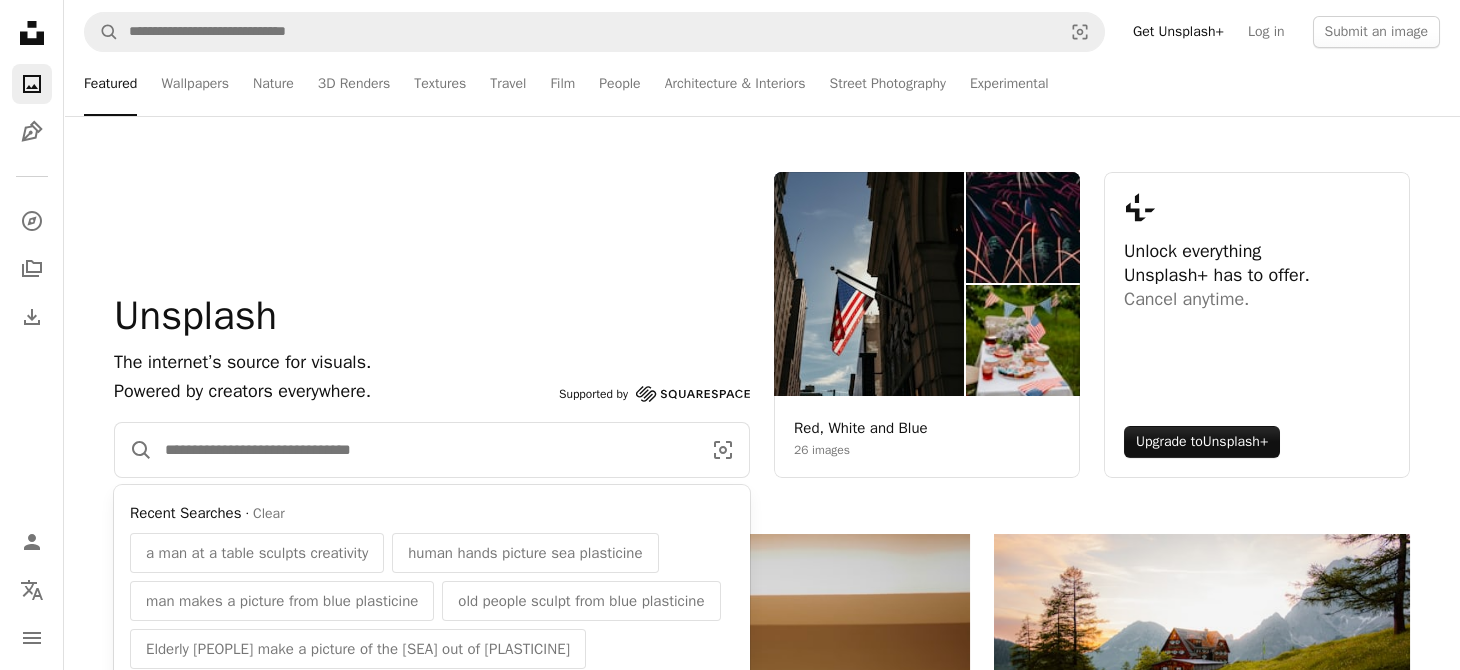 paste on "**********" 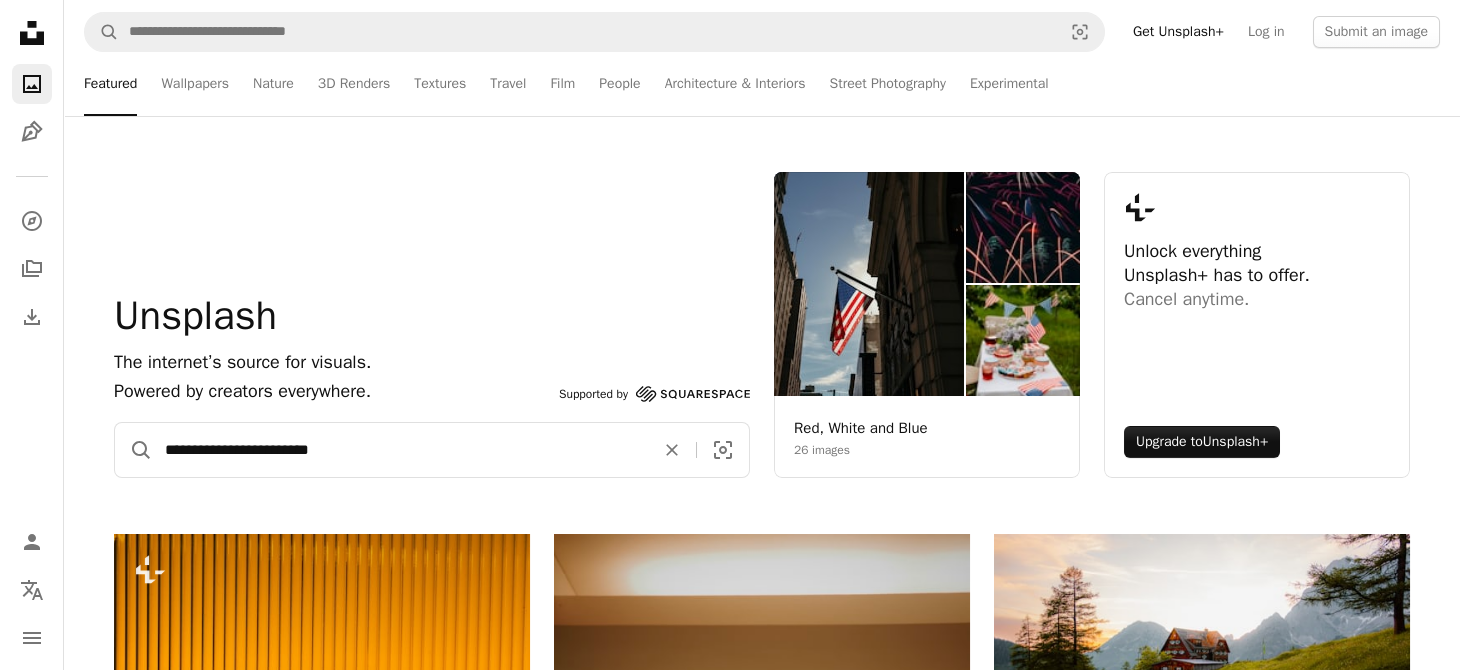 click on "A magnifying glass" at bounding box center [134, 450] 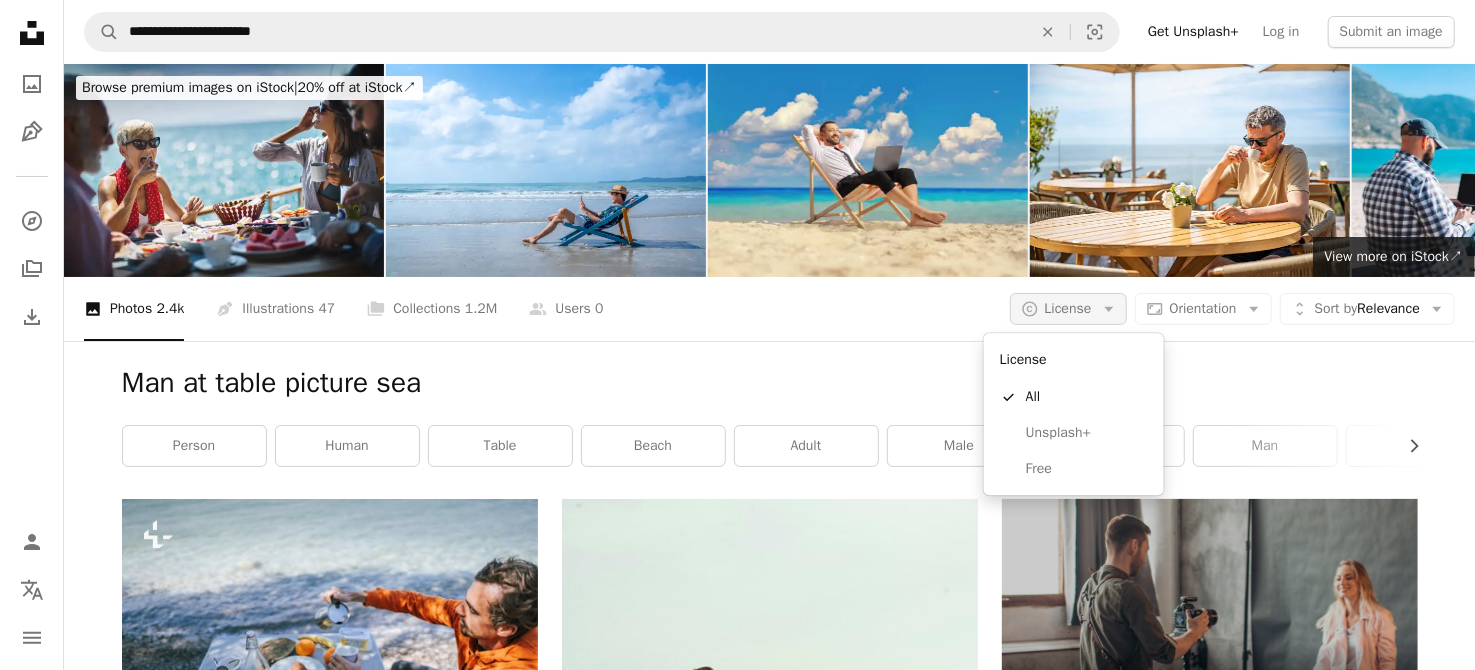click on "A copyright icon © License Arrow down" at bounding box center (1068, 309) 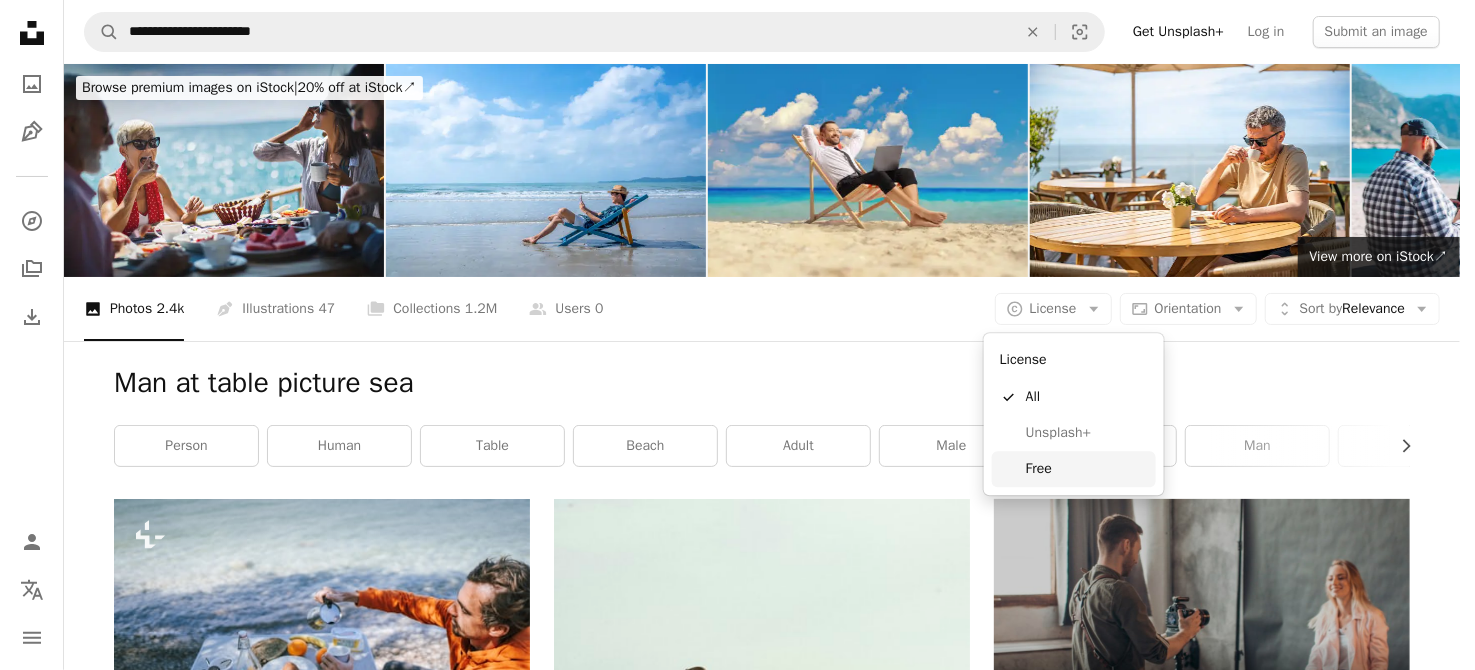 click on "Free" at bounding box center (1087, 469) 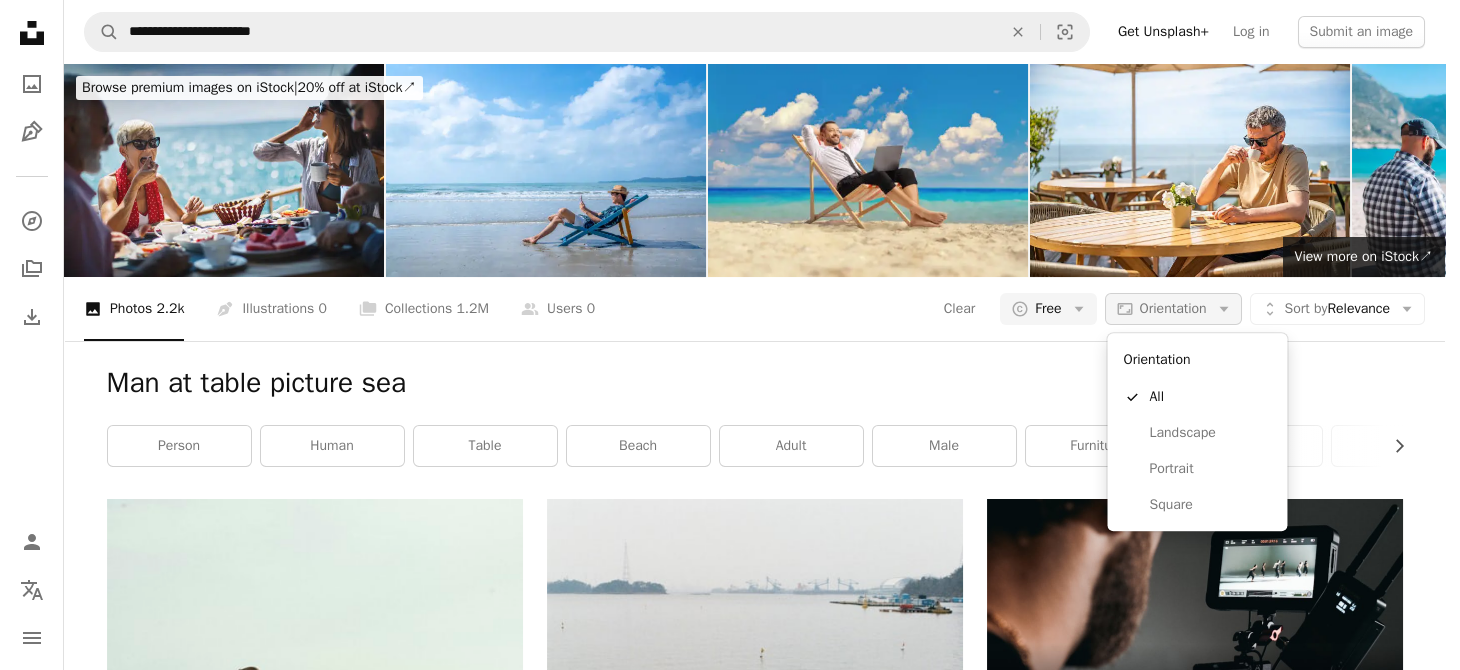 click on "Orientation" at bounding box center (1173, 308) 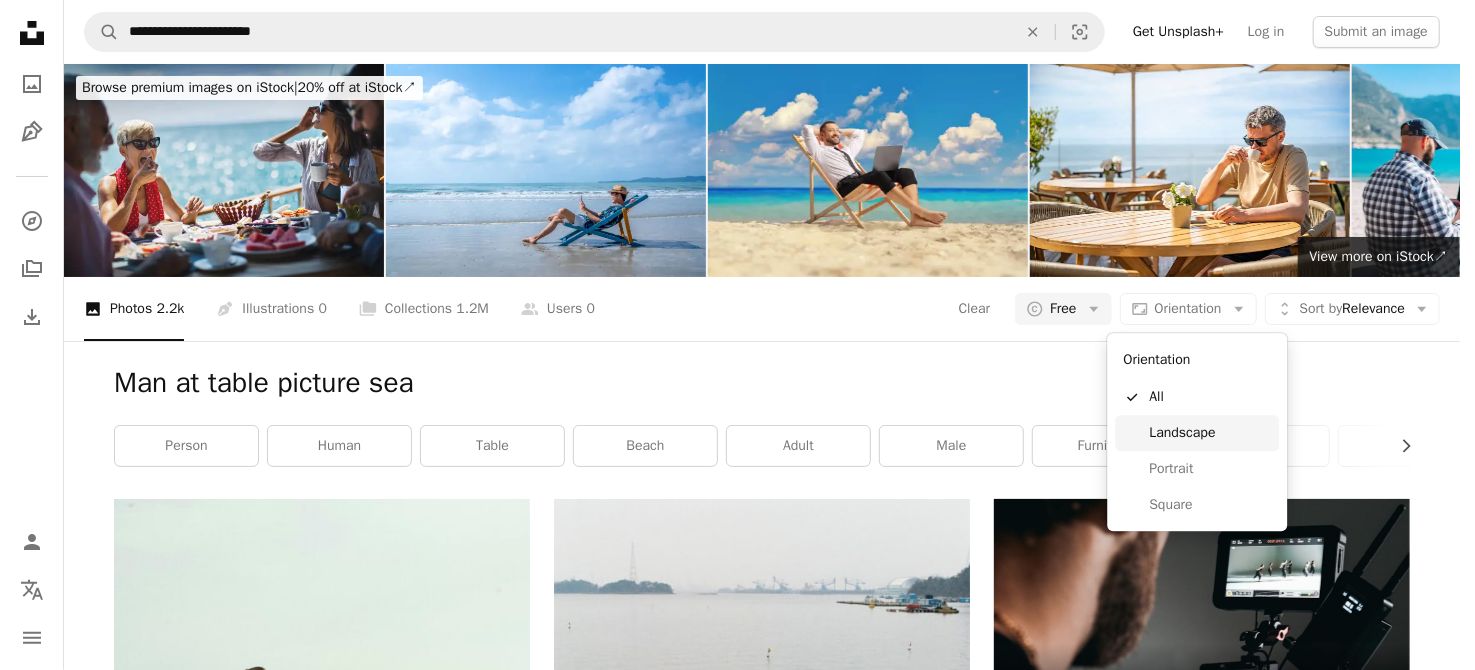 click on "Landscape" at bounding box center (1210, 433) 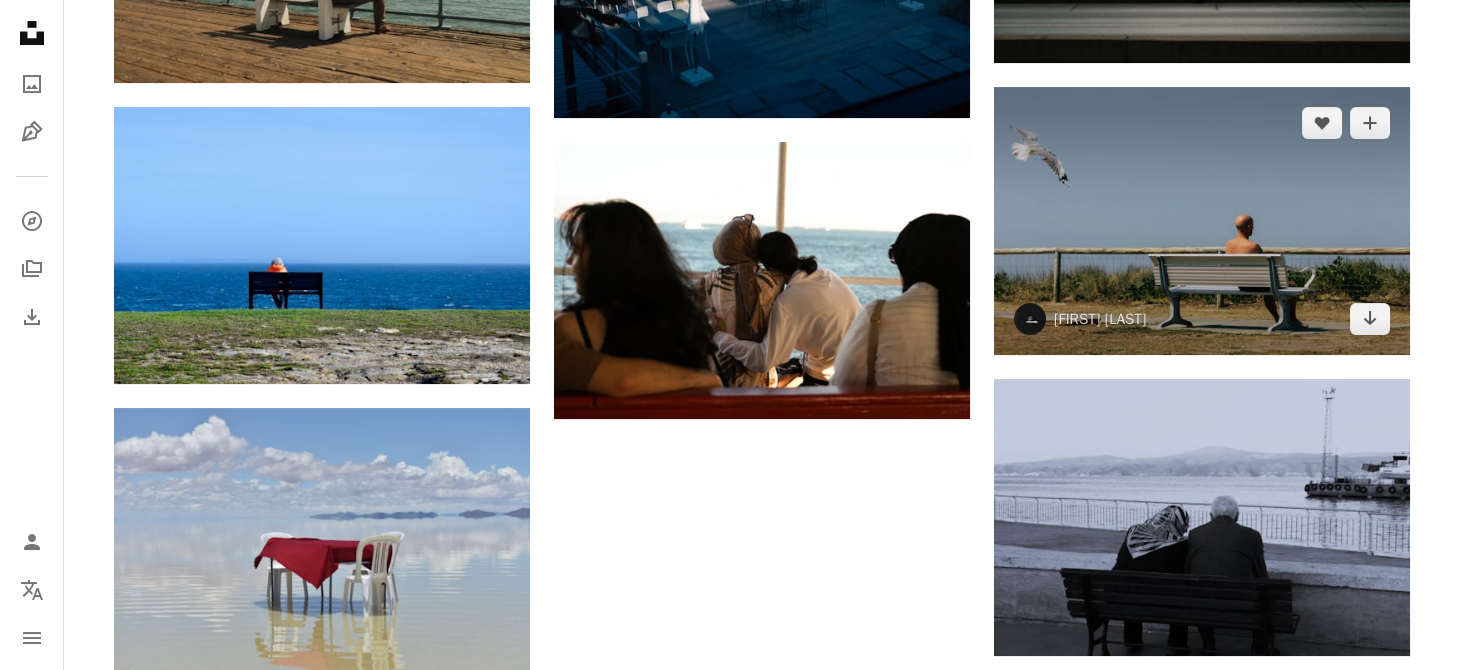 scroll, scrollTop: 1900, scrollLeft: 0, axis: vertical 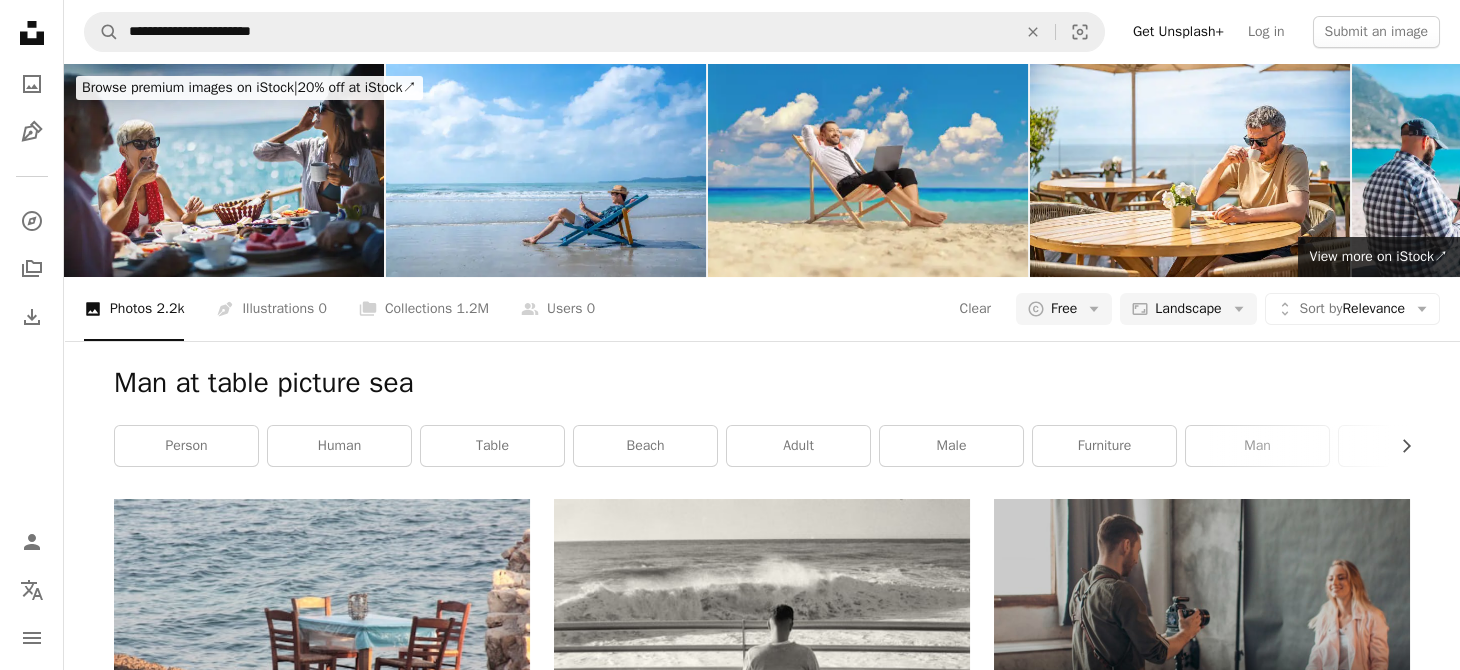 click on "Unsplash logo Unsplash Home" 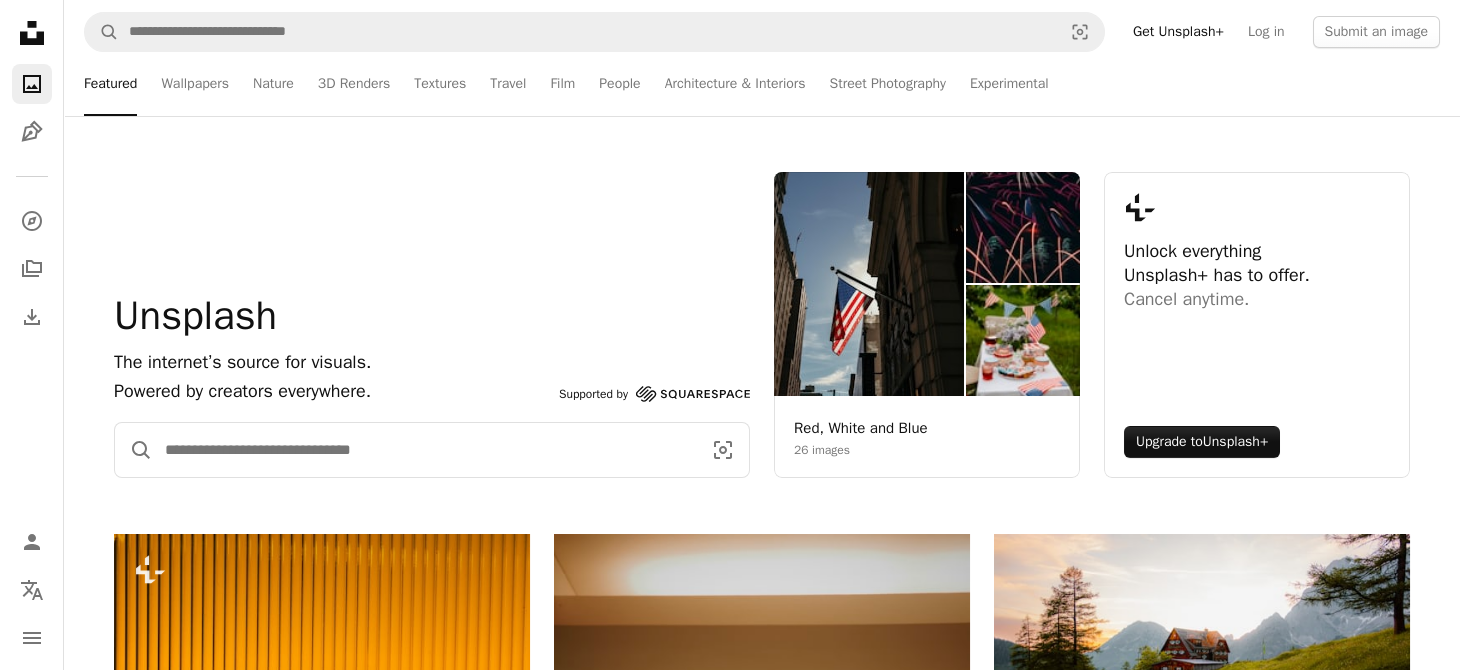 click at bounding box center [425, 450] 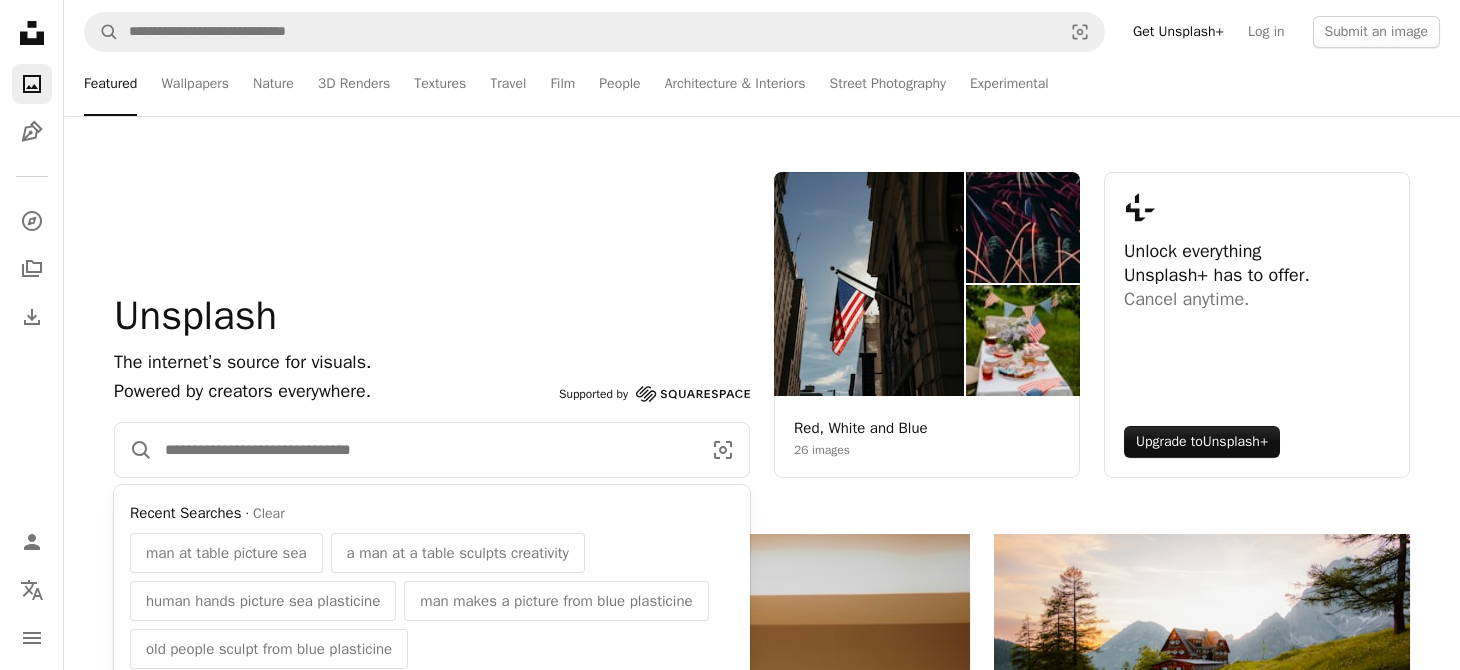 paste on "**********" 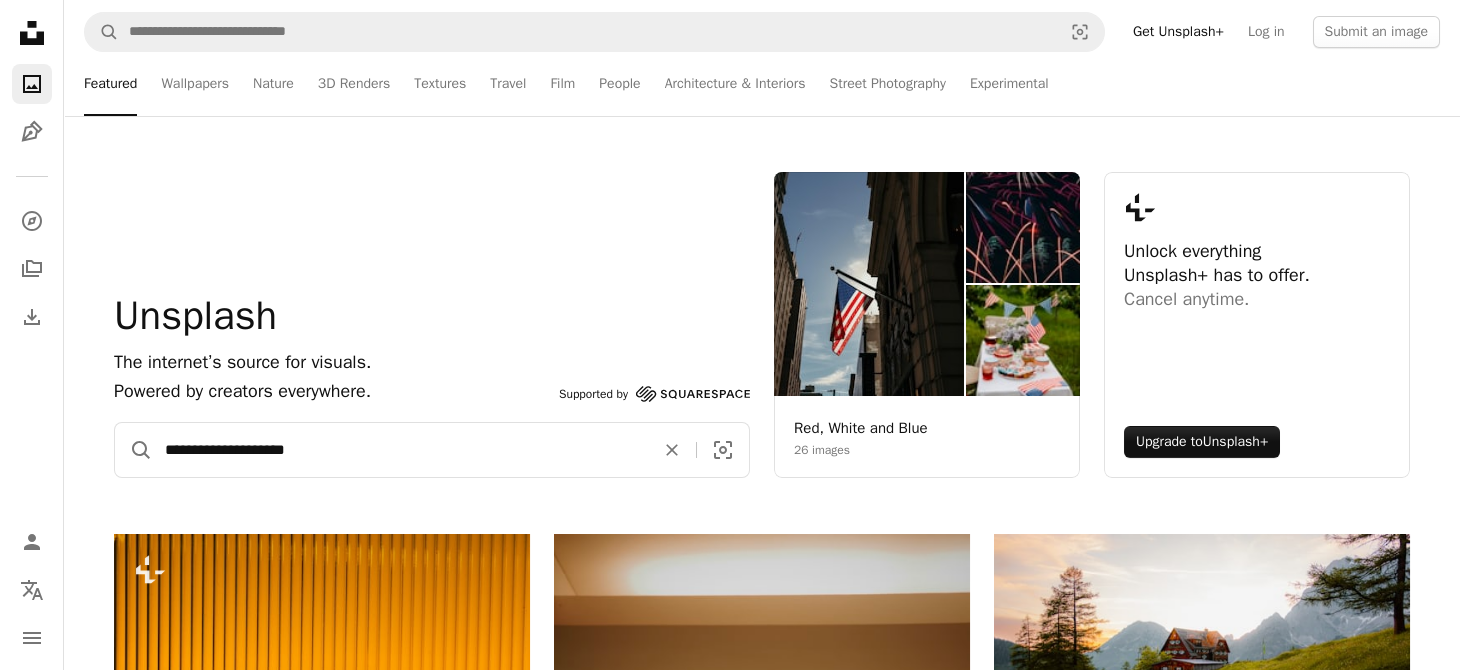 click on "A magnifying glass" at bounding box center (134, 450) 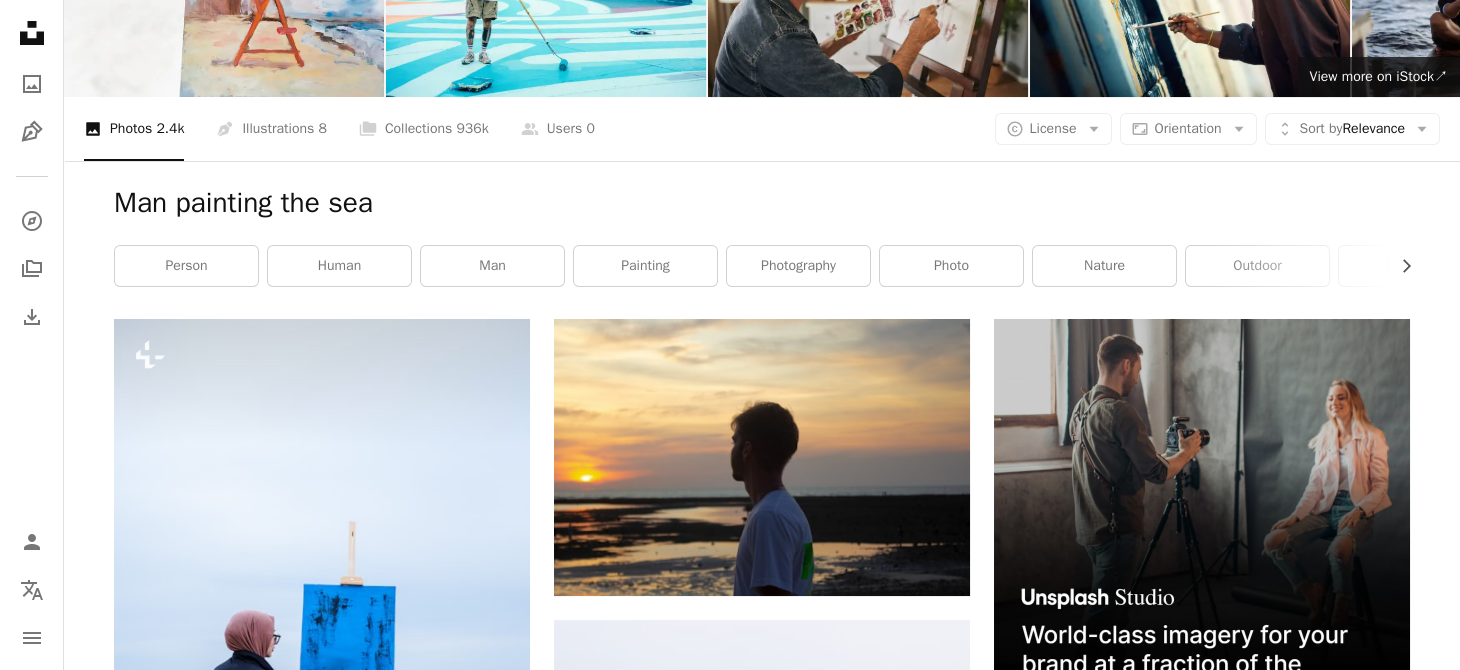 scroll, scrollTop: 0, scrollLeft: 0, axis: both 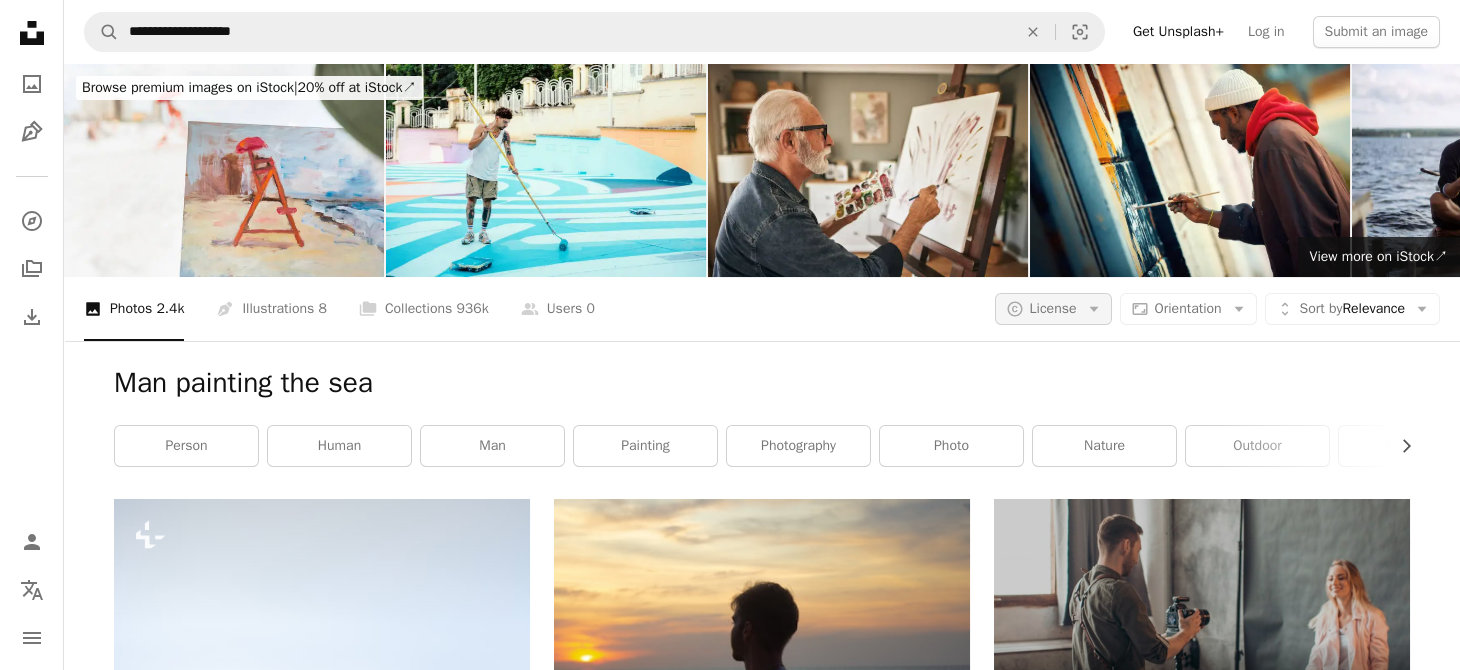 click on "License" at bounding box center [1053, 308] 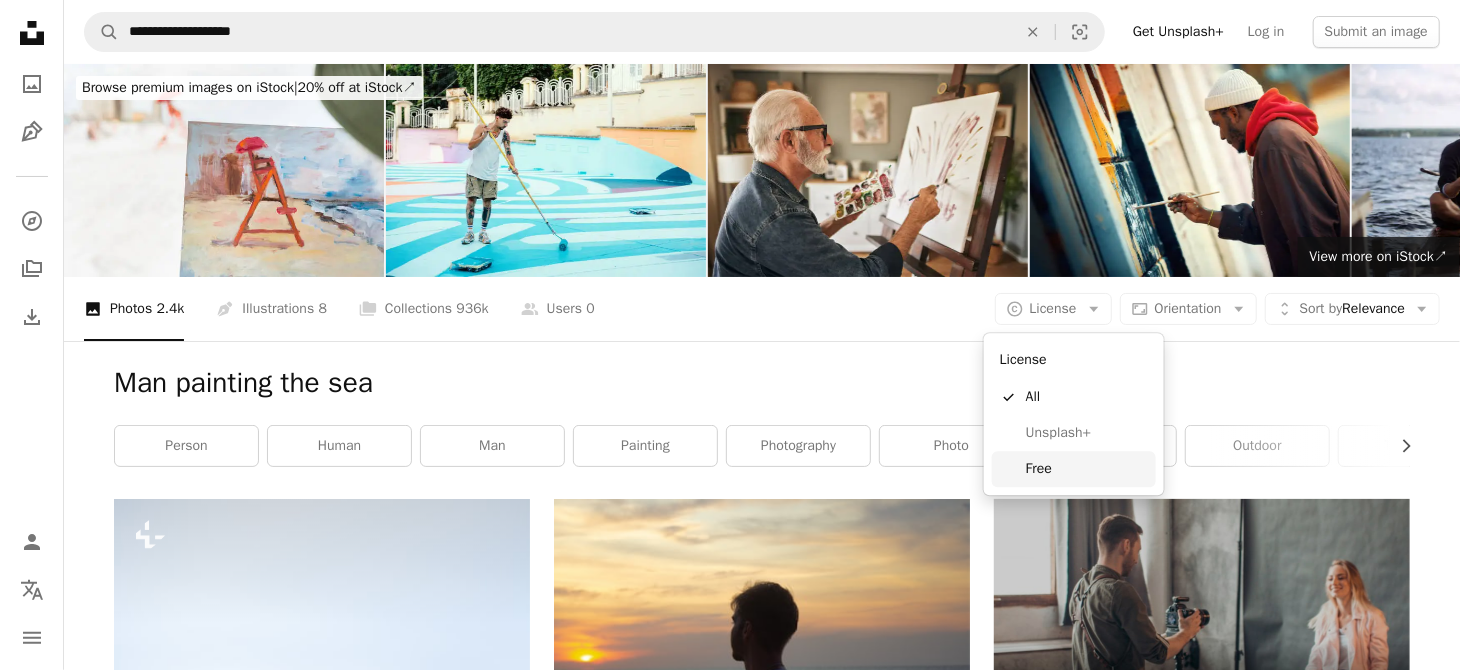 click on "Free" at bounding box center [1087, 469] 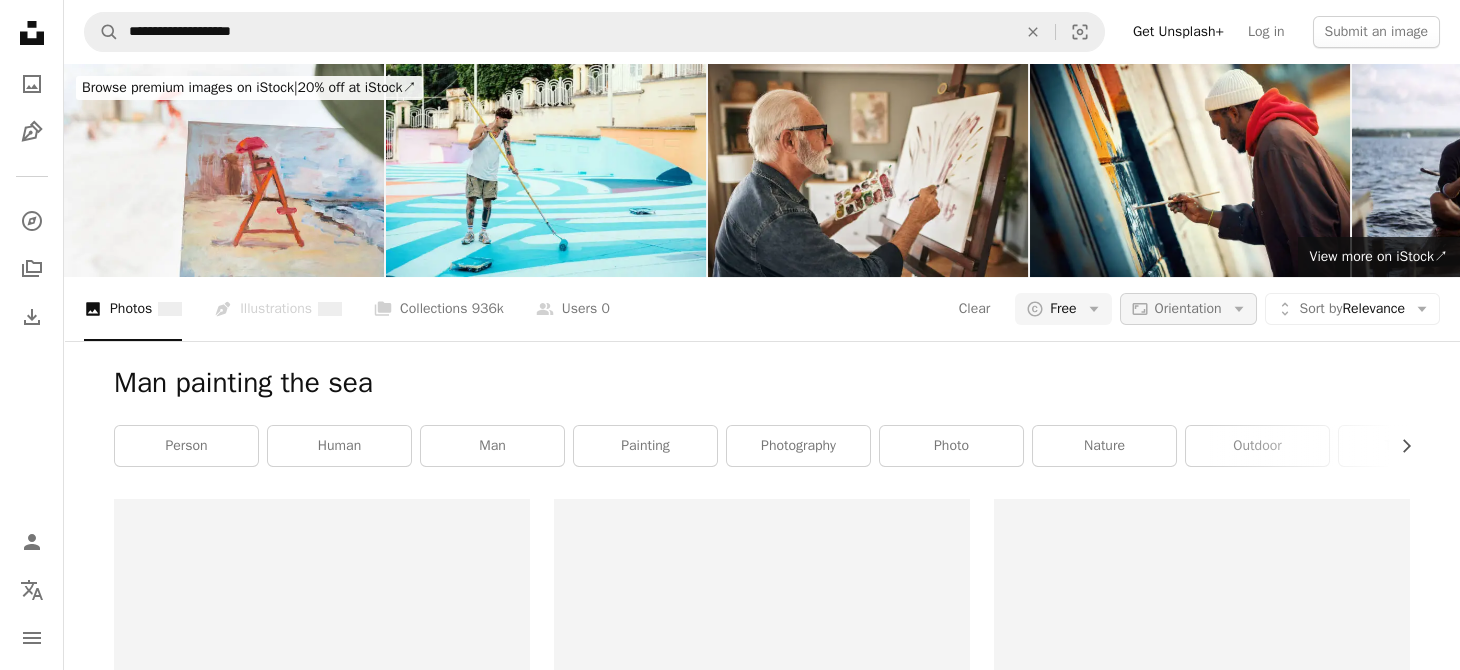 click on "Orientation" at bounding box center [1188, 308] 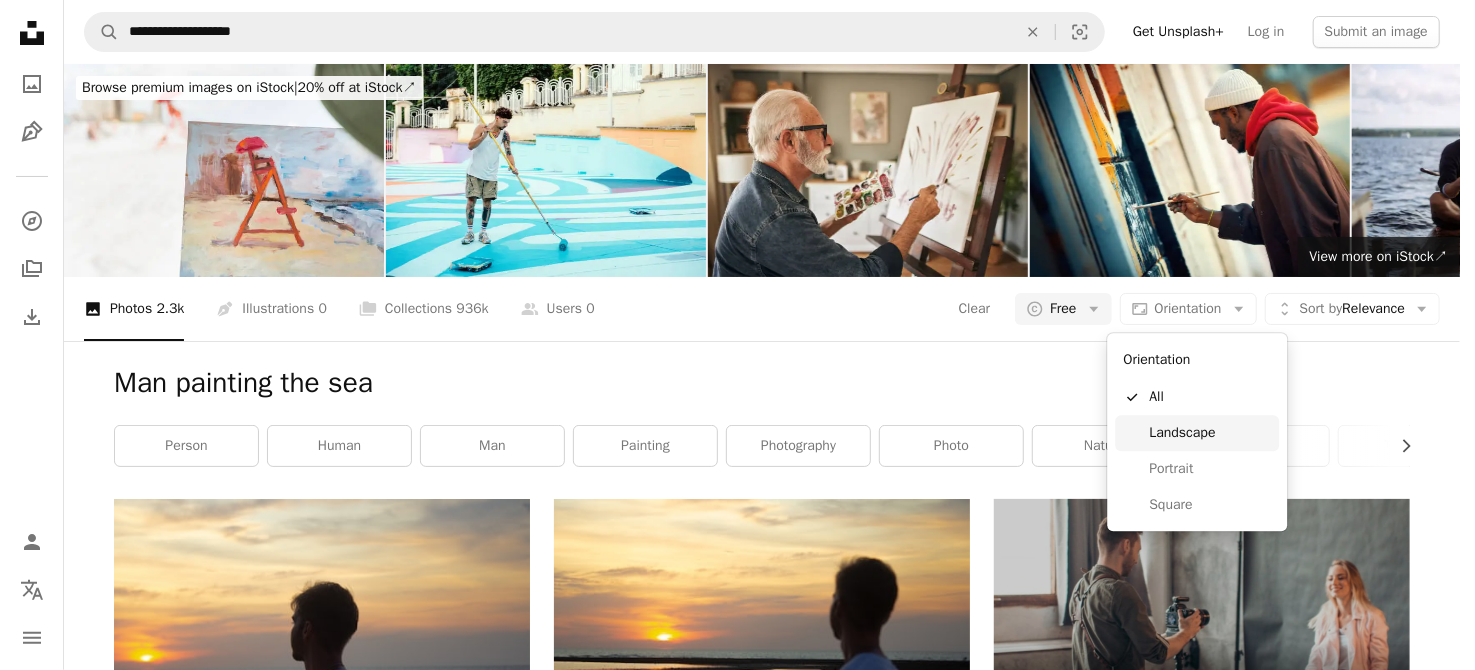 click on "Landscape" at bounding box center [1210, 433] 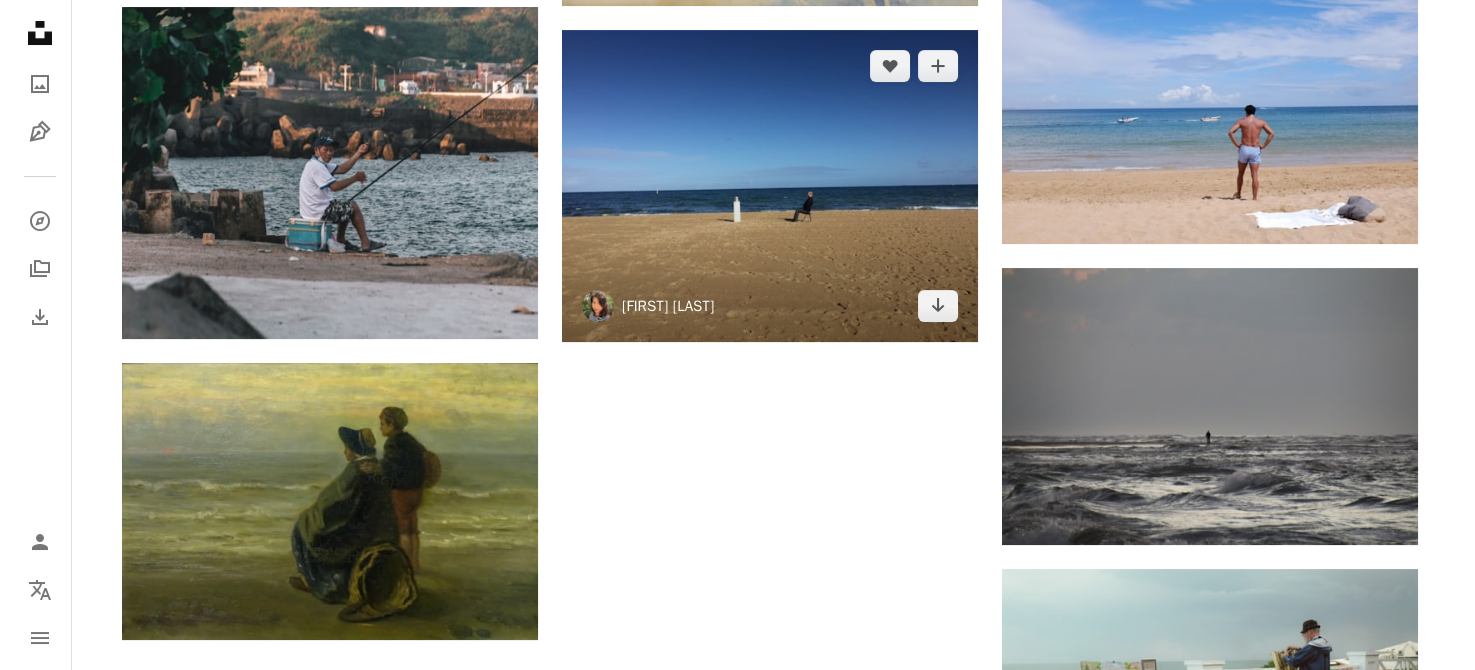 scroll, scrollTop: 2400, scrollLeft: 0, axis: vertical 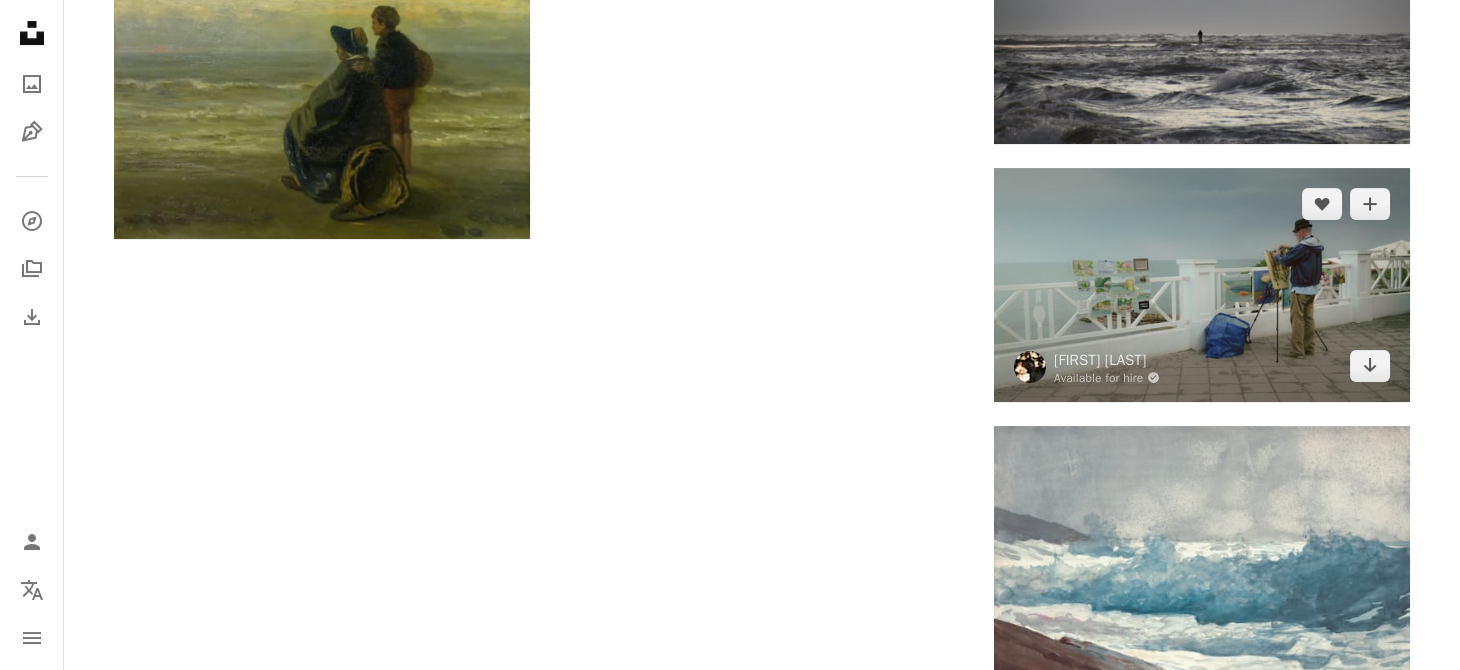 click at bounding box center (1202, 285) 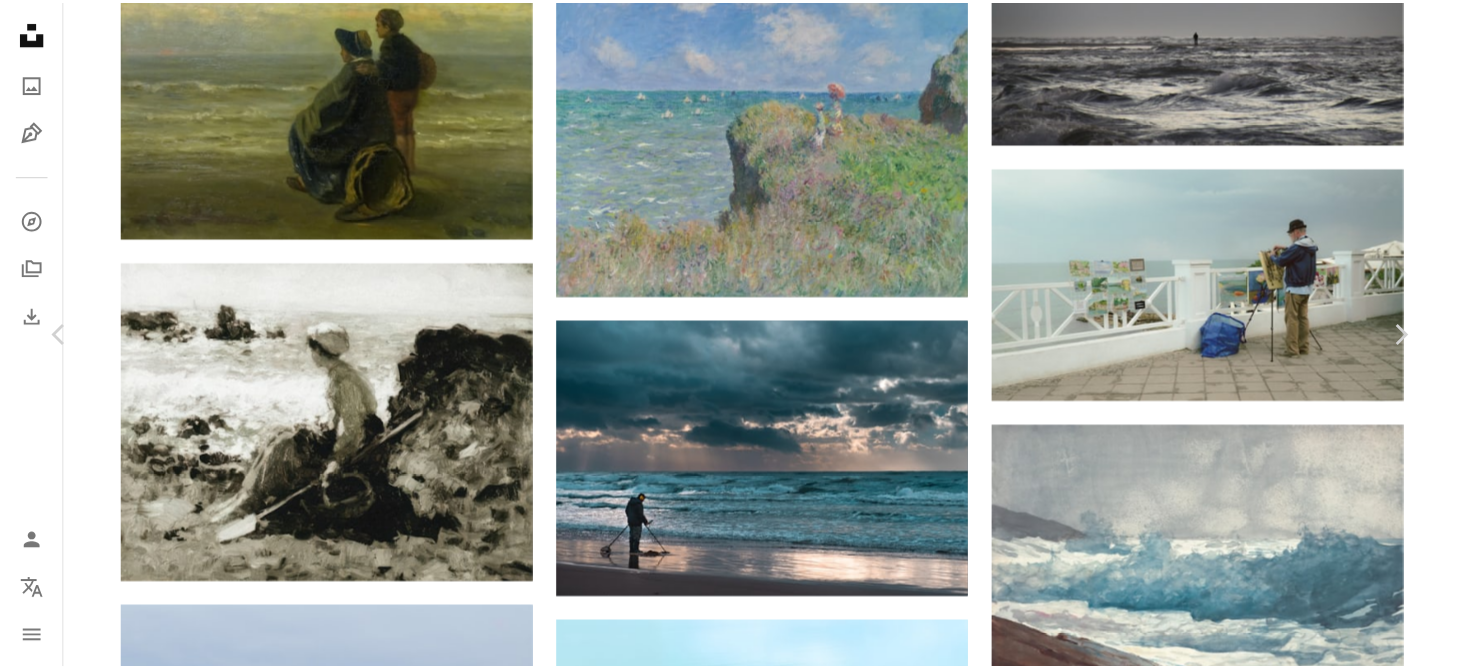 scroll, scrollTop: 2399, scrollLeft: 0, axis: vertical 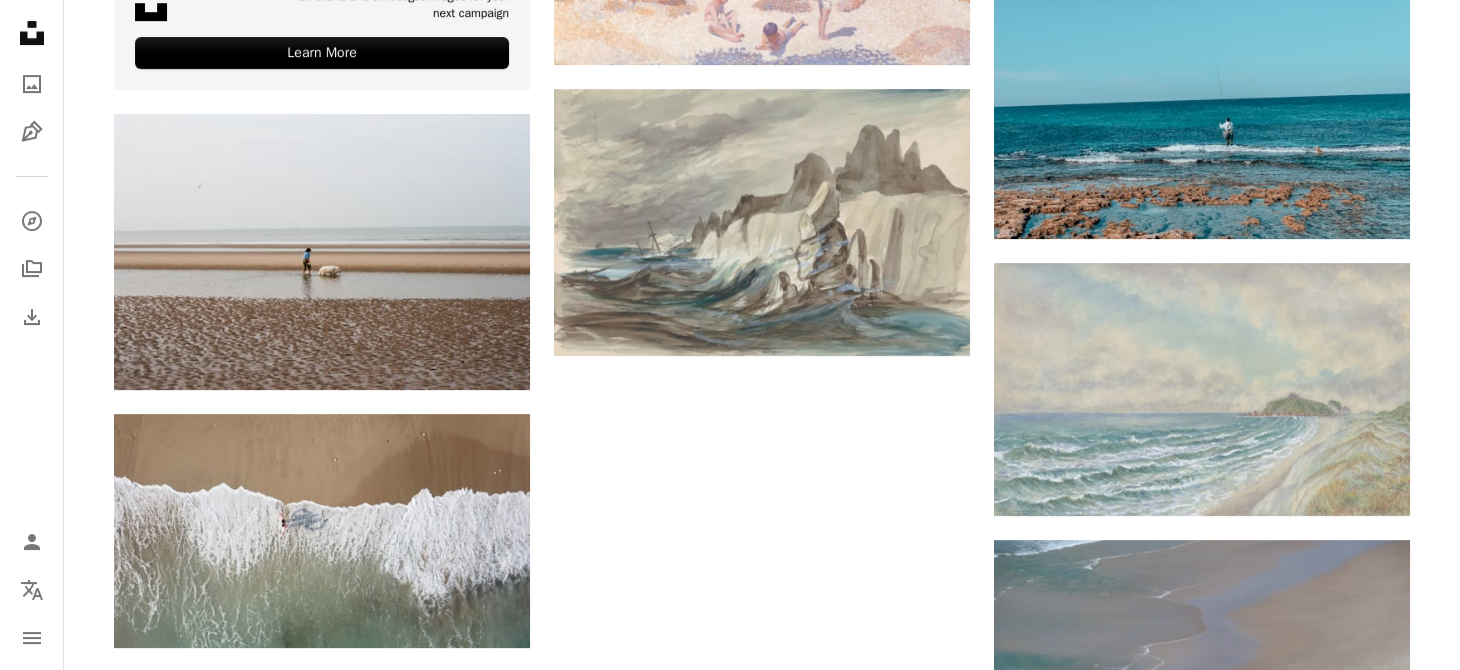 click on "Unsplash logo Unsplash Home" 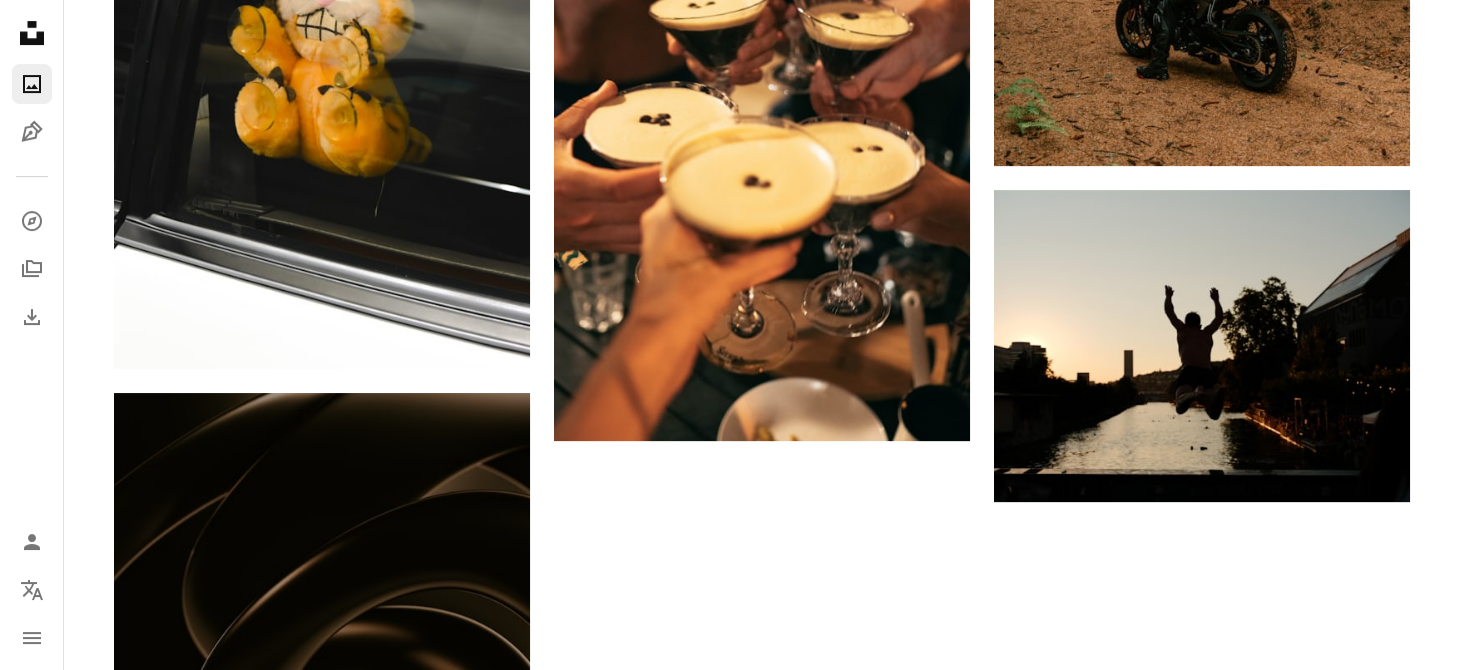scroll, scrollTop: 0, scrollLeft: 0, axis: both 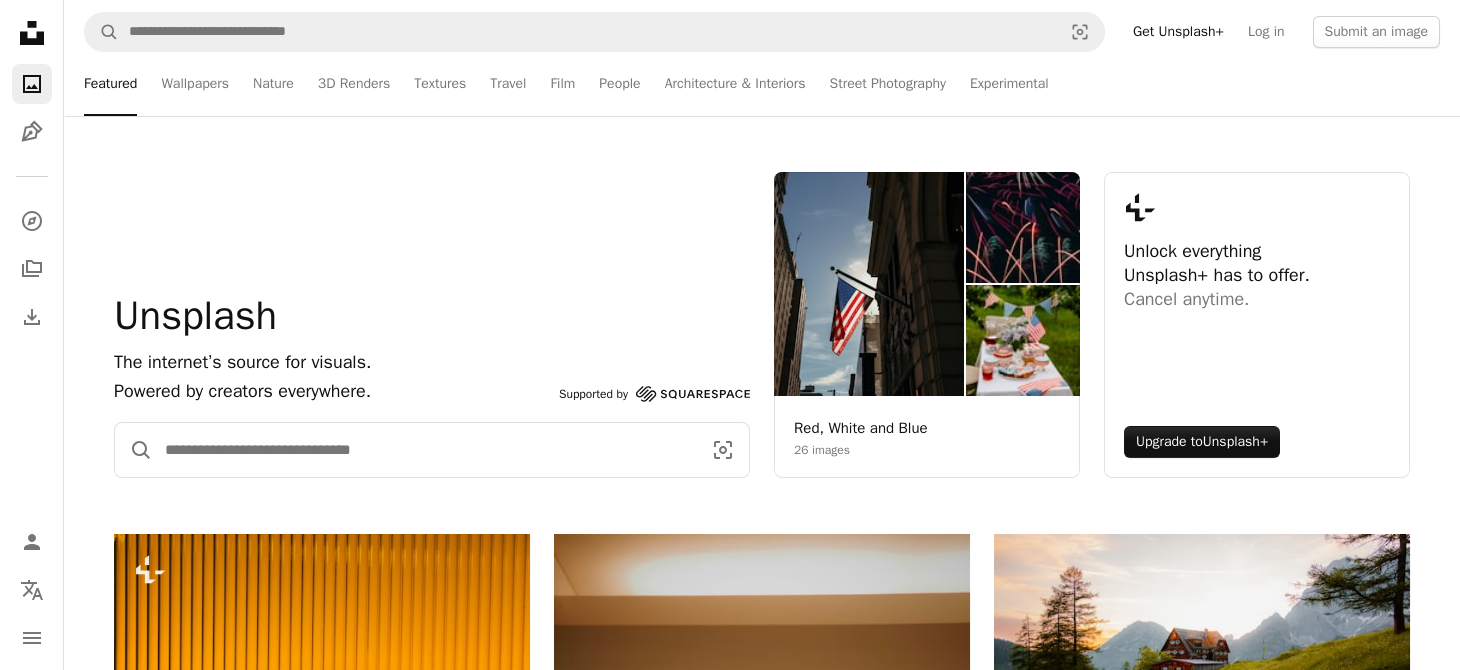 click at bounding box center (425, 450) 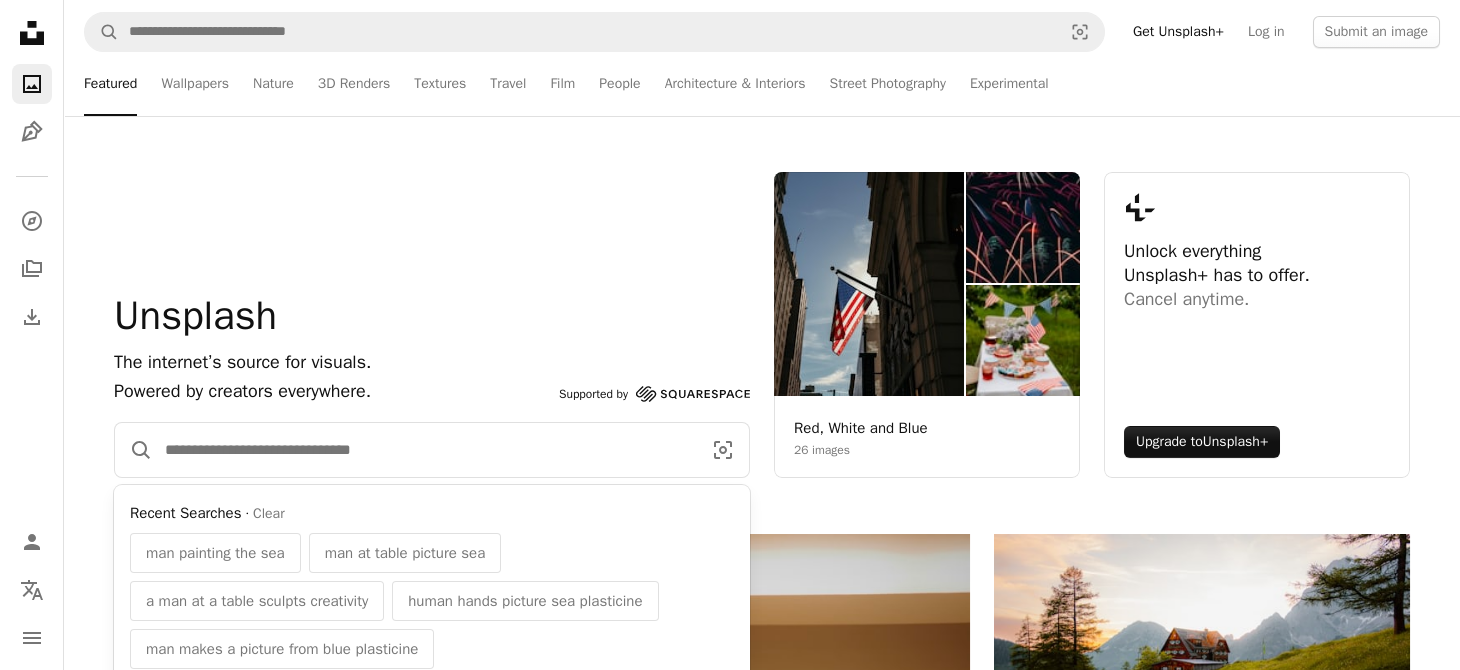 paste on "**********" 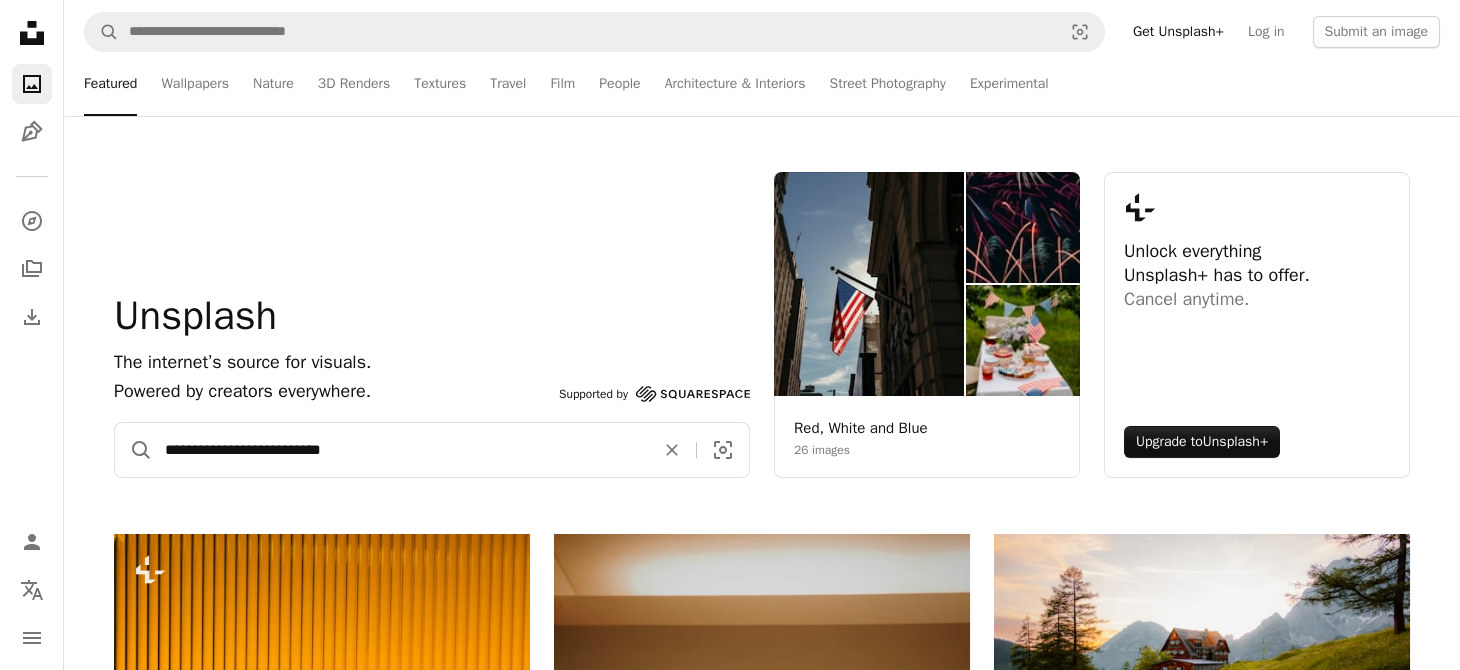 click on "A magnifying glass" at bounding box center [134, 450] 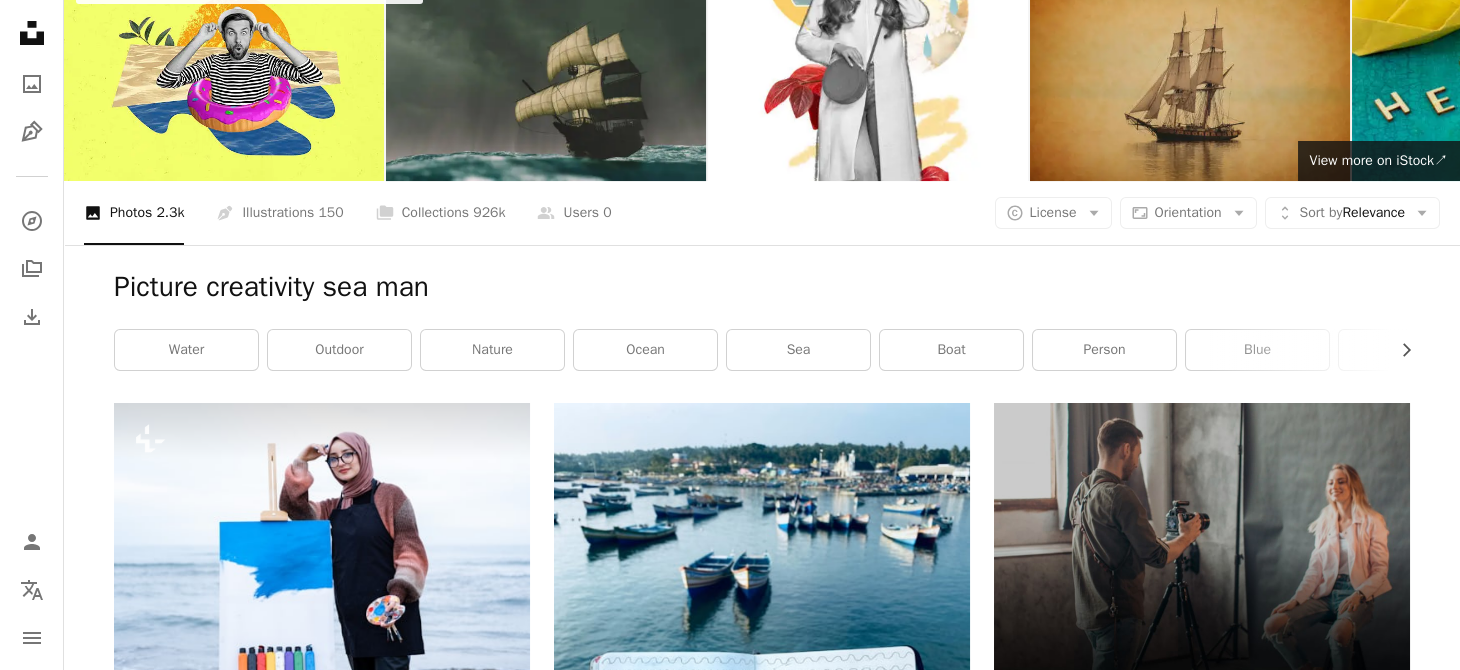 scroll, scrollTop: 199, scrollLeft: 0, axis: vertical 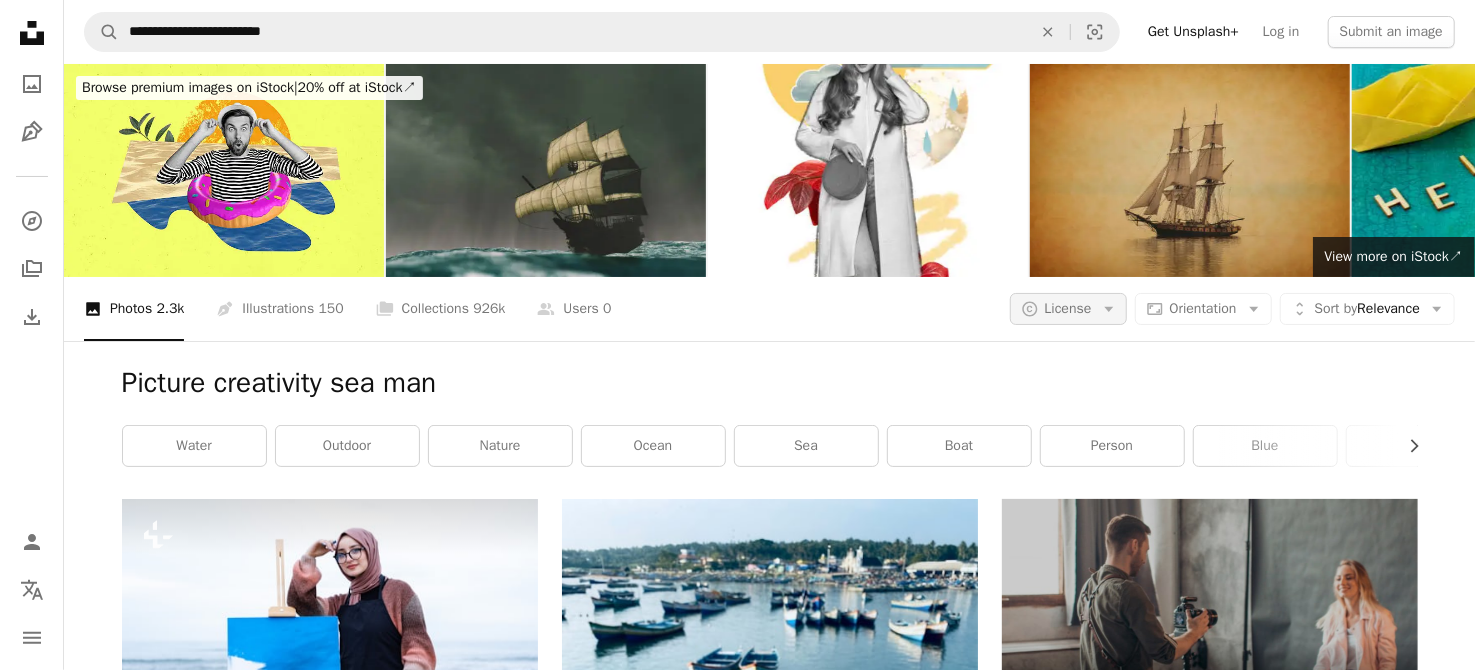 click on "License" at bounding box center (1068, 308) 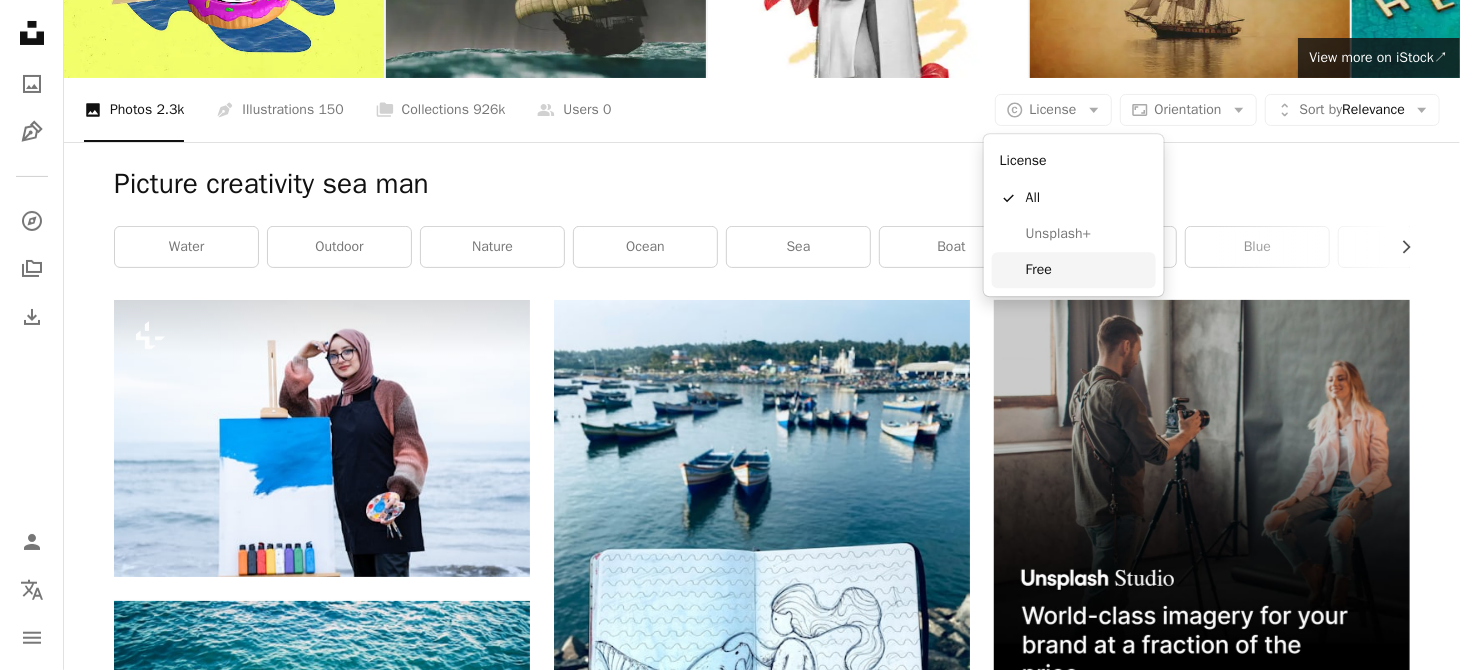 click on "Free" at bounding box center [1074, 270] 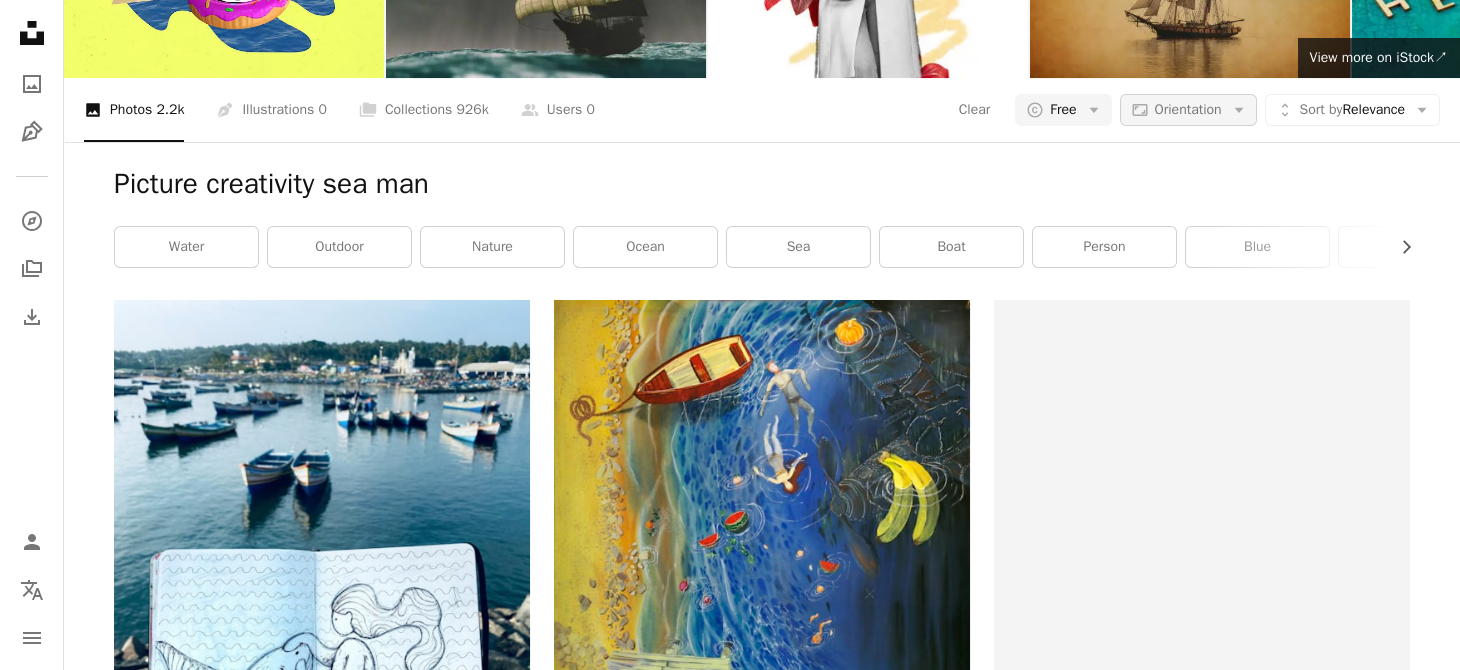 click on "Orientation" at bounding box center [1188, 109] 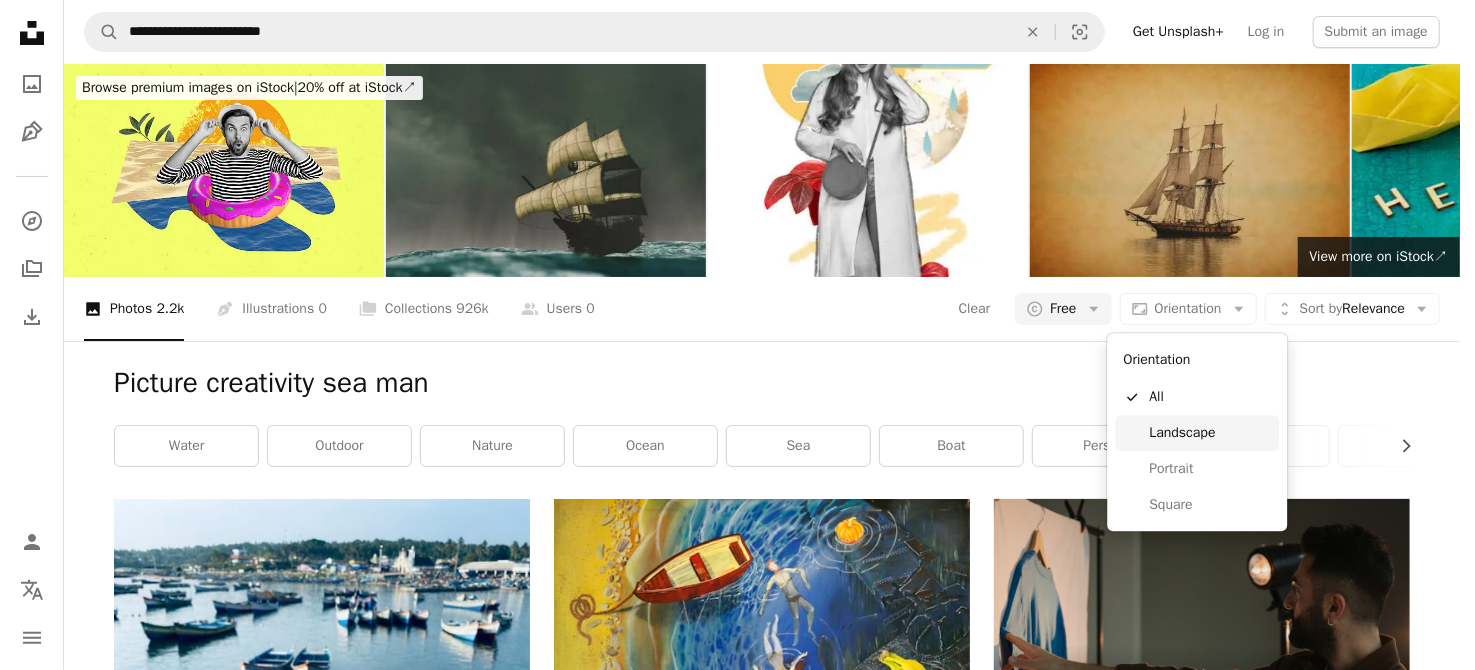 click on "Landscape" at bounding box center [1210, 433] 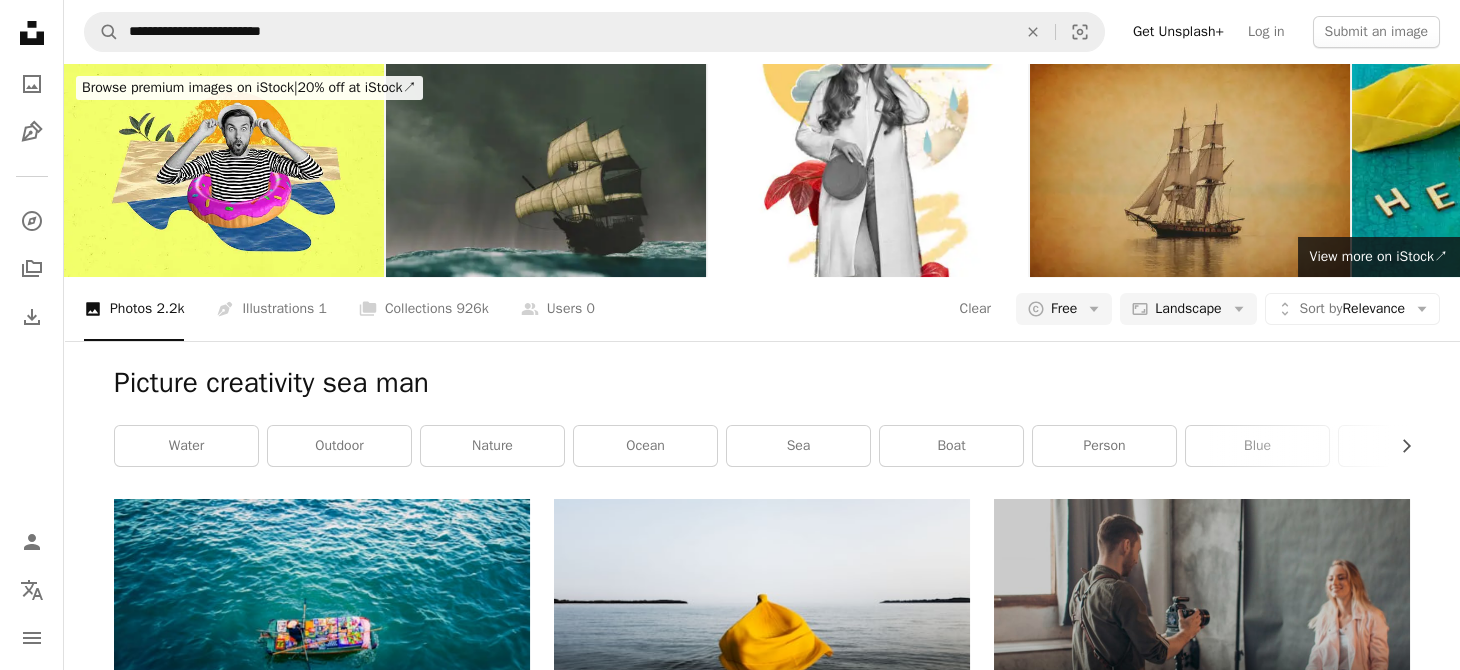 scroll, scrollTop: 2599, scrollLeft: 0, axis: vertical 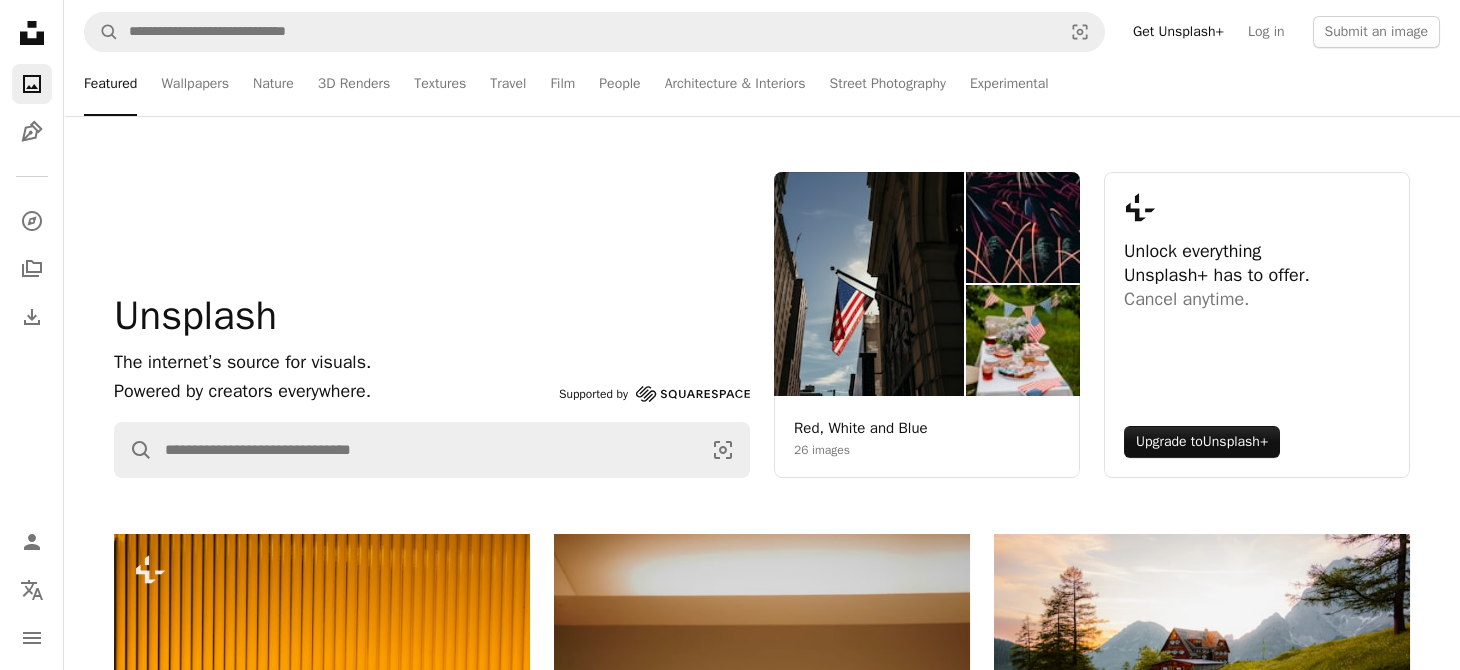 click on "Unsplash The internet’s source for visuals. Powered by creators everywhere. Supported by Squarespace A magnifying glass Visual search Red, White and Blue [NUMBER] images Plus sign for Unsplash+ Unlock everything Unsplash+ has to offer. Cancel anytime. Upgrade to Unsplash+ Plus sign for Unsplash+ Unlock everything Unsplash+ has to offer. Cancel anytime. Upgrade to Unsplash+ Collections See all Summer Travel Stories [NUMBER] images Canada [NUMBER] images Mirror, Mirror [NUMBER] images Modern Interiors [NUMBER] images Pen Tool Your illustrations, everywhere. No need to be a pro—anyone can contribute. Upload your first SVG 4th of july independence day fast food columbia university artificial intelligence britain A trend sign See trending searches Supported by Squarespace" at bounding box center [762, 325] 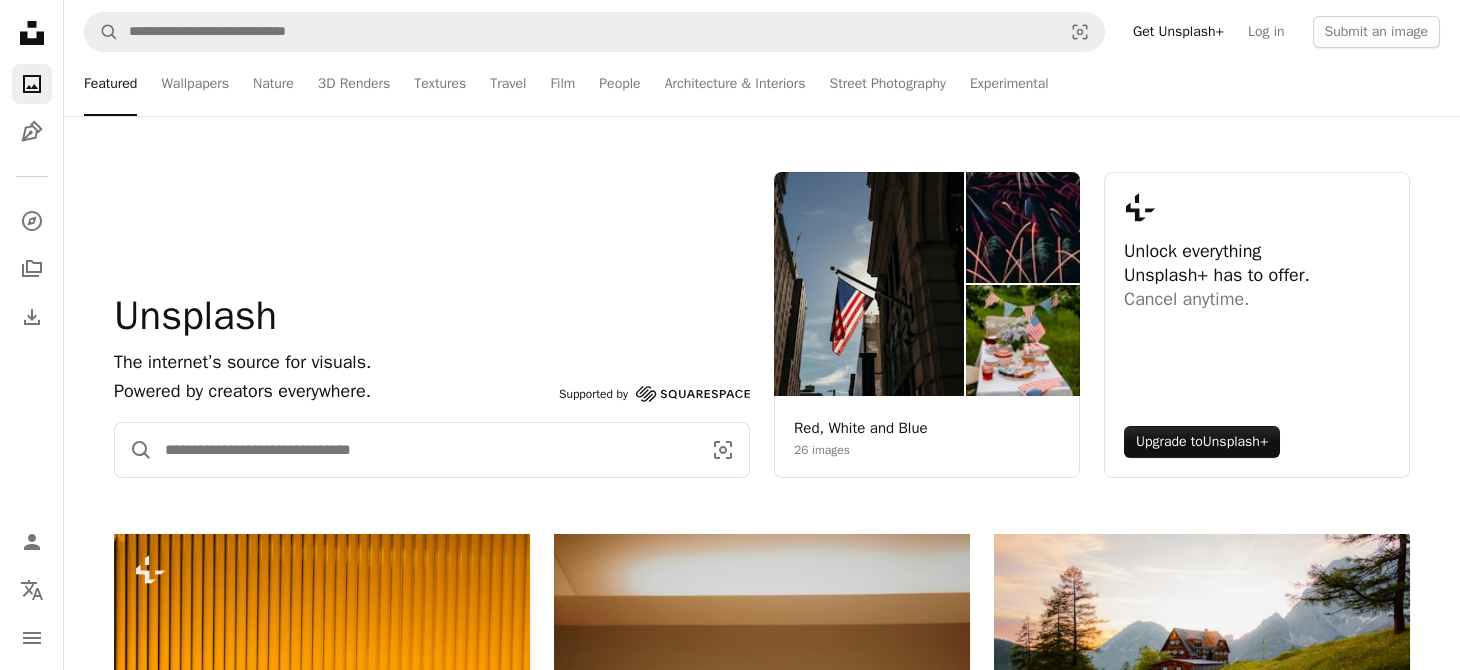 click at bounding box center (425, 450) 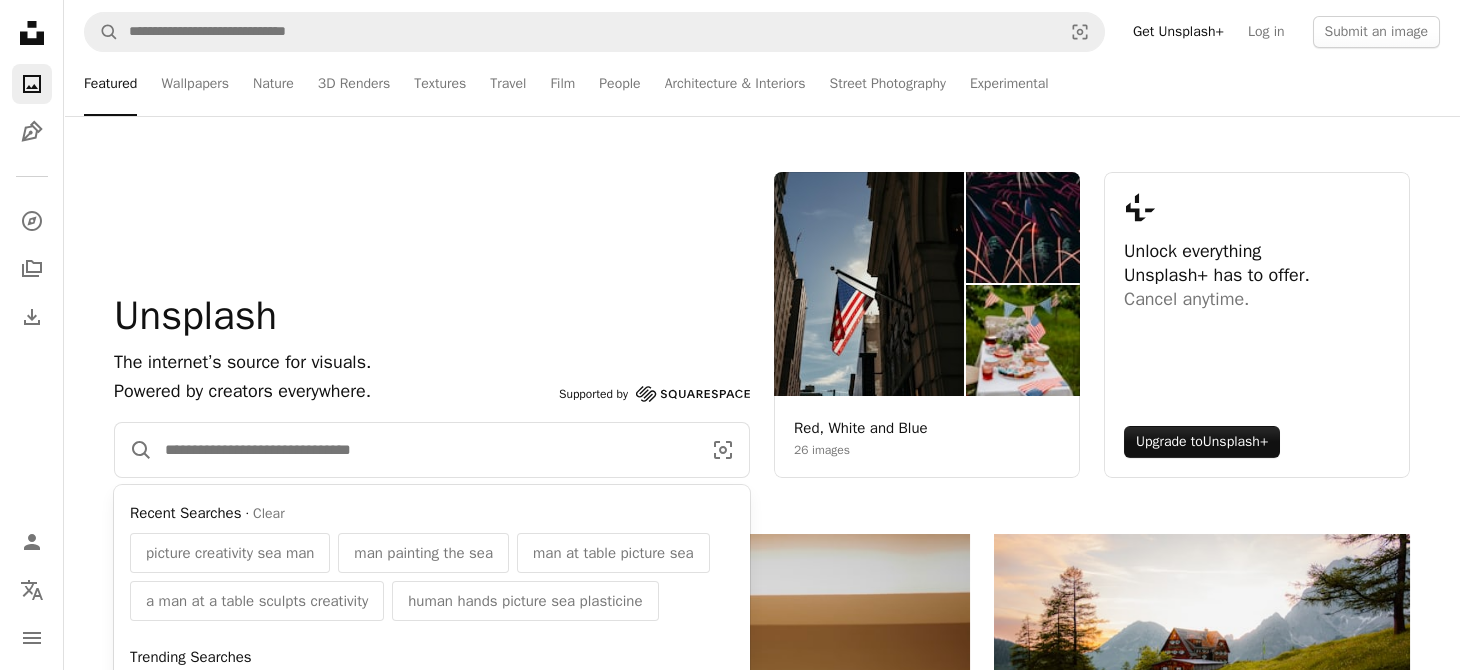 paste on "**********" 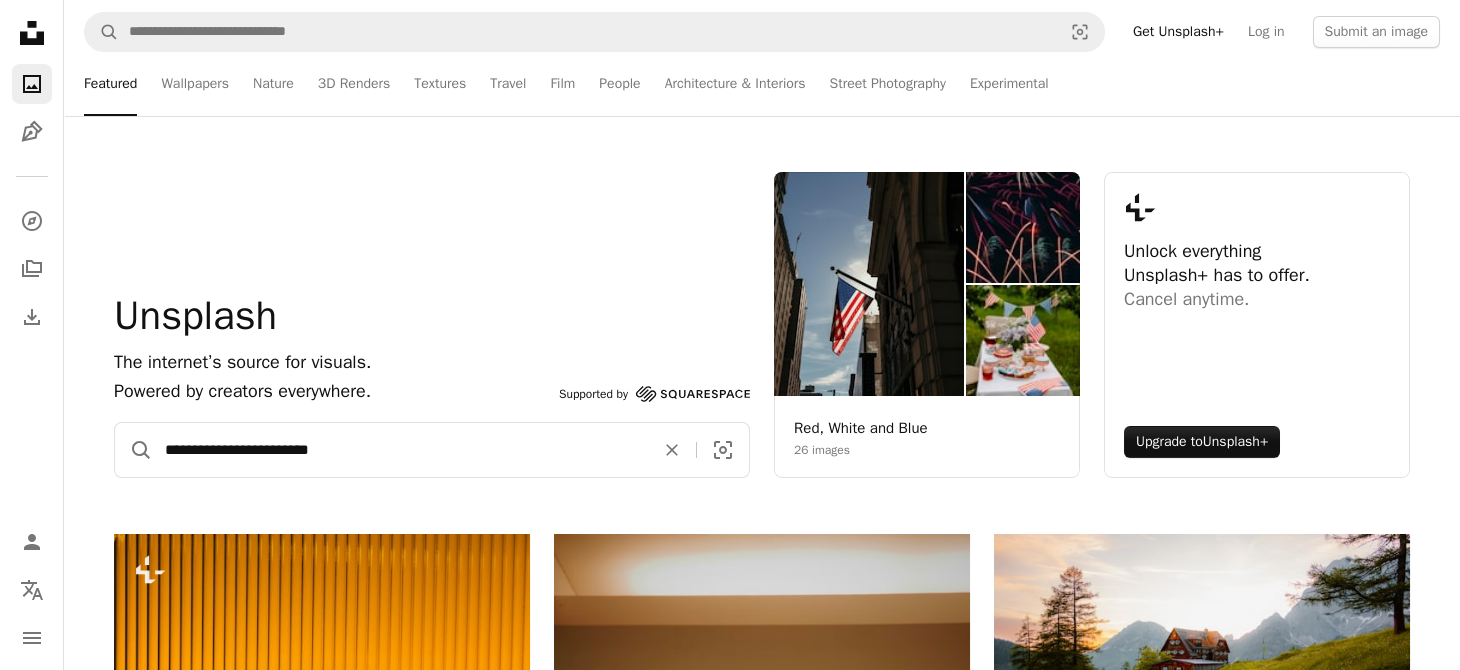 type on "**********" 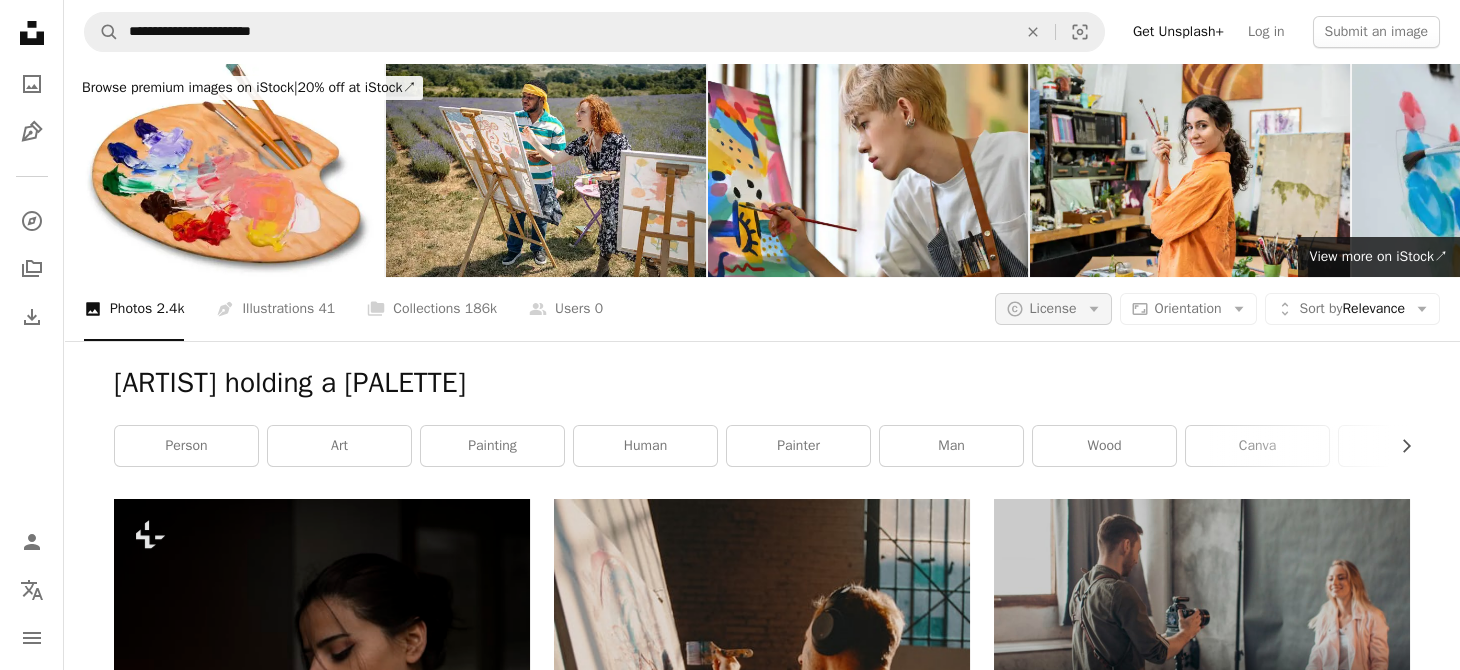 click on "A copyright icon © License Arrow down" at bounding box center (1053, 309) 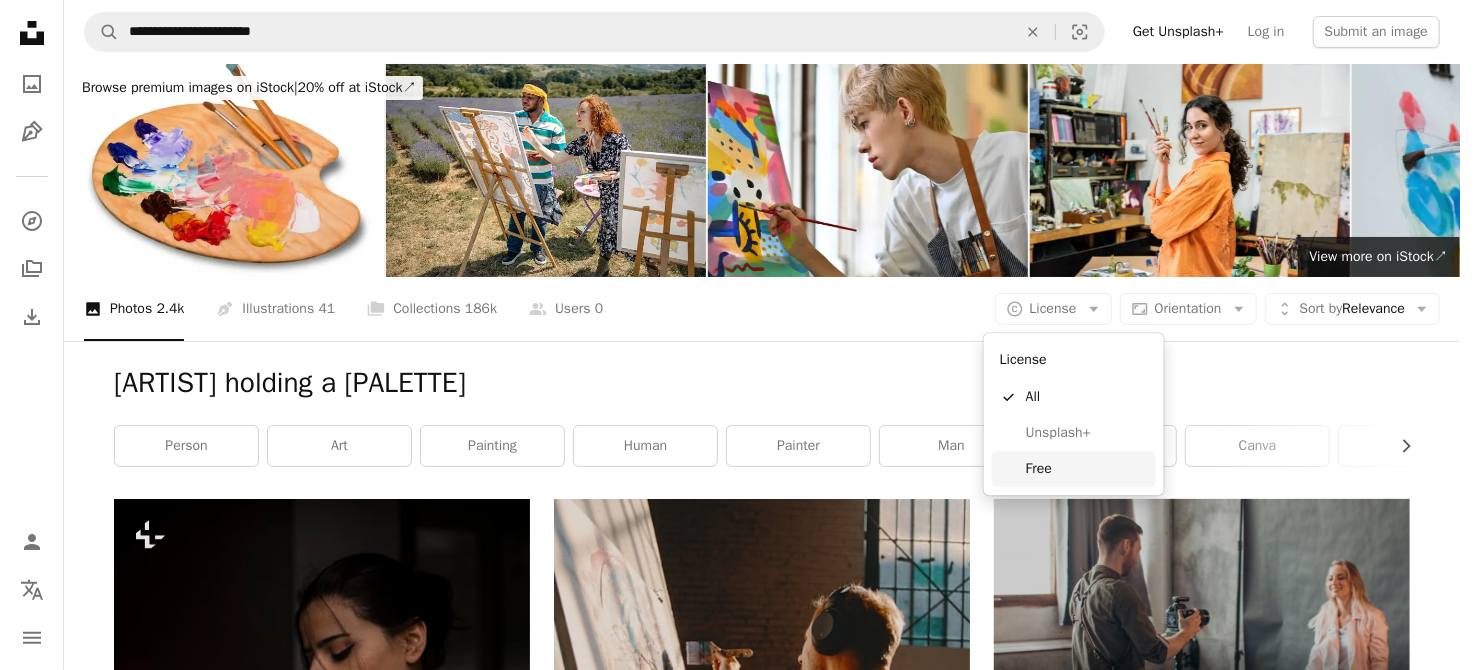 click on "Free" at bounding box center (1087, 469) 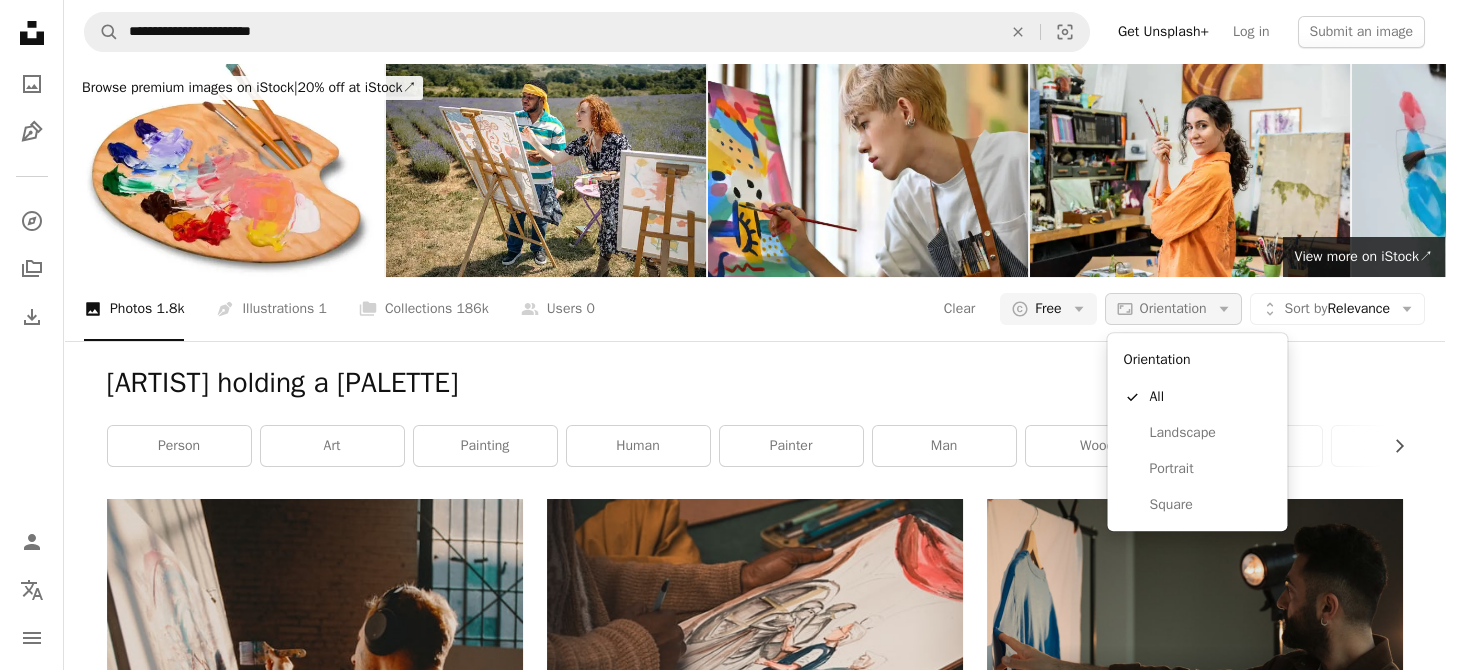 click on "Arrow down" 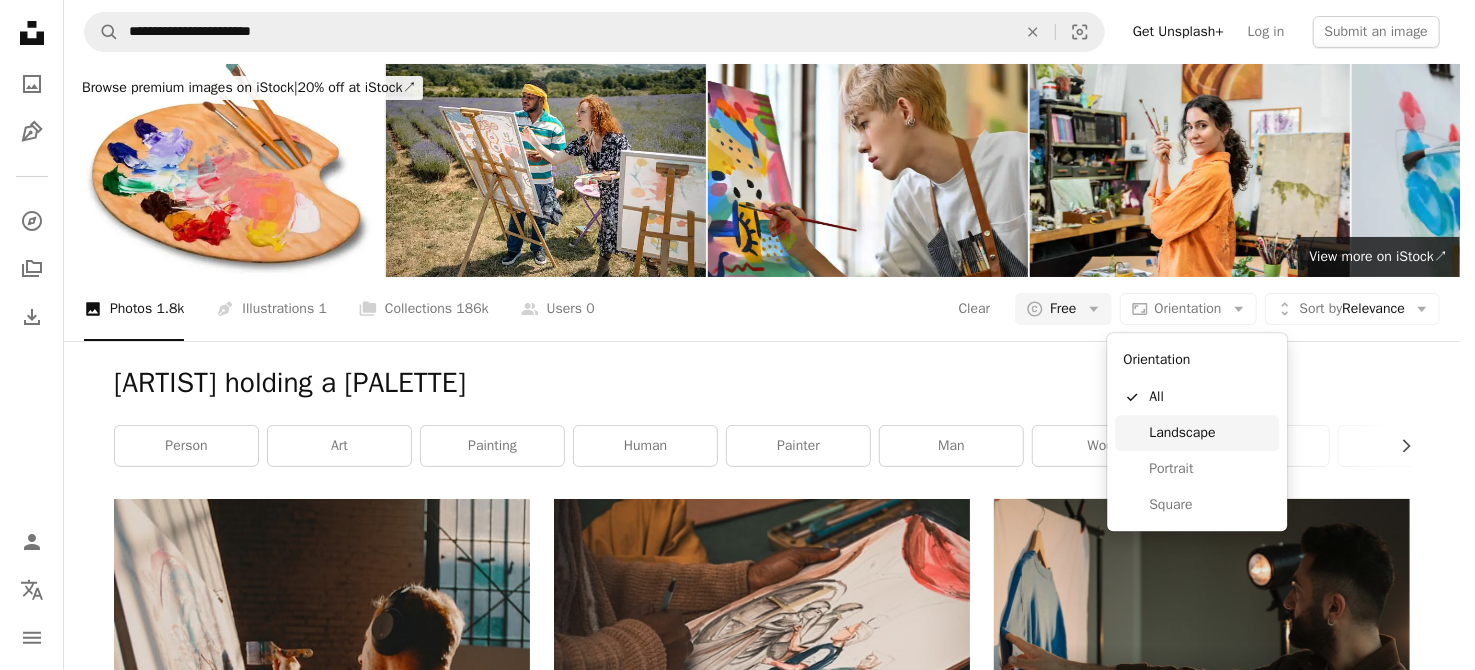 click on "Landscape" at bounding box center [1210, 433] 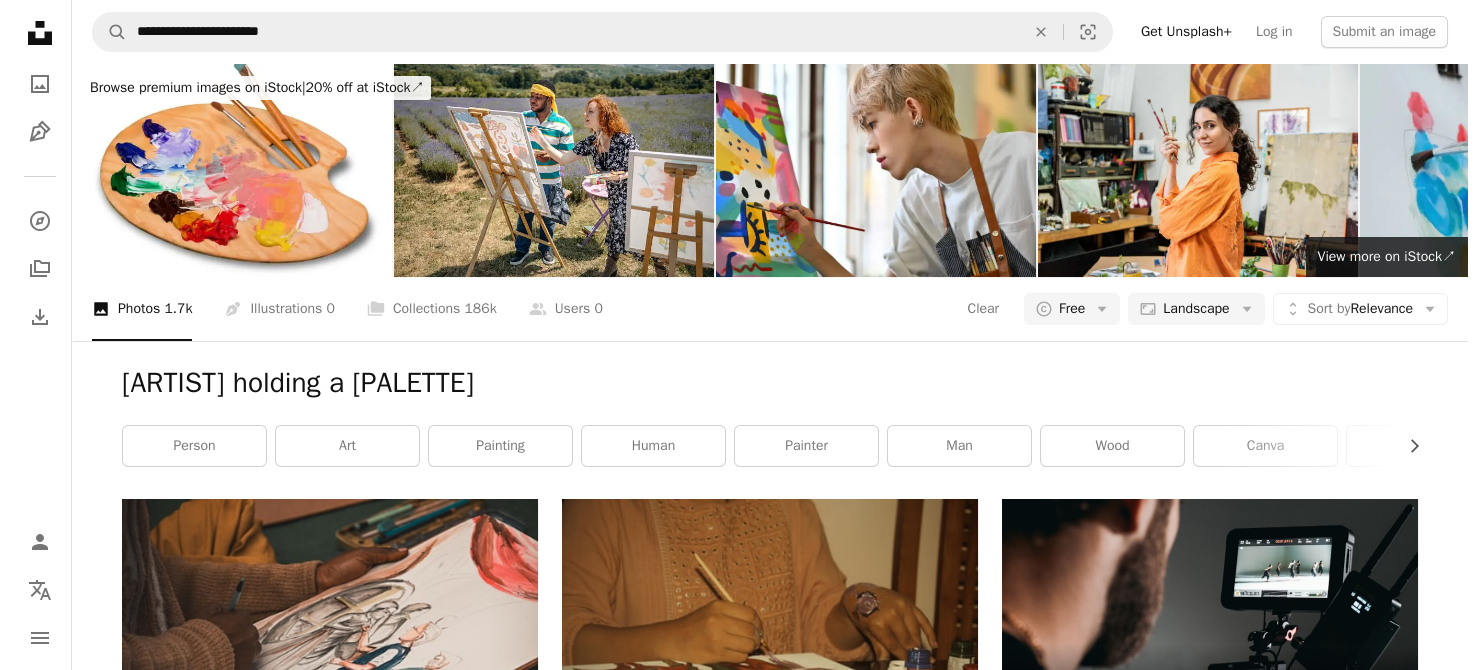 scroll, scrollTop: 900, scrollLeft: 0, axis: vertical 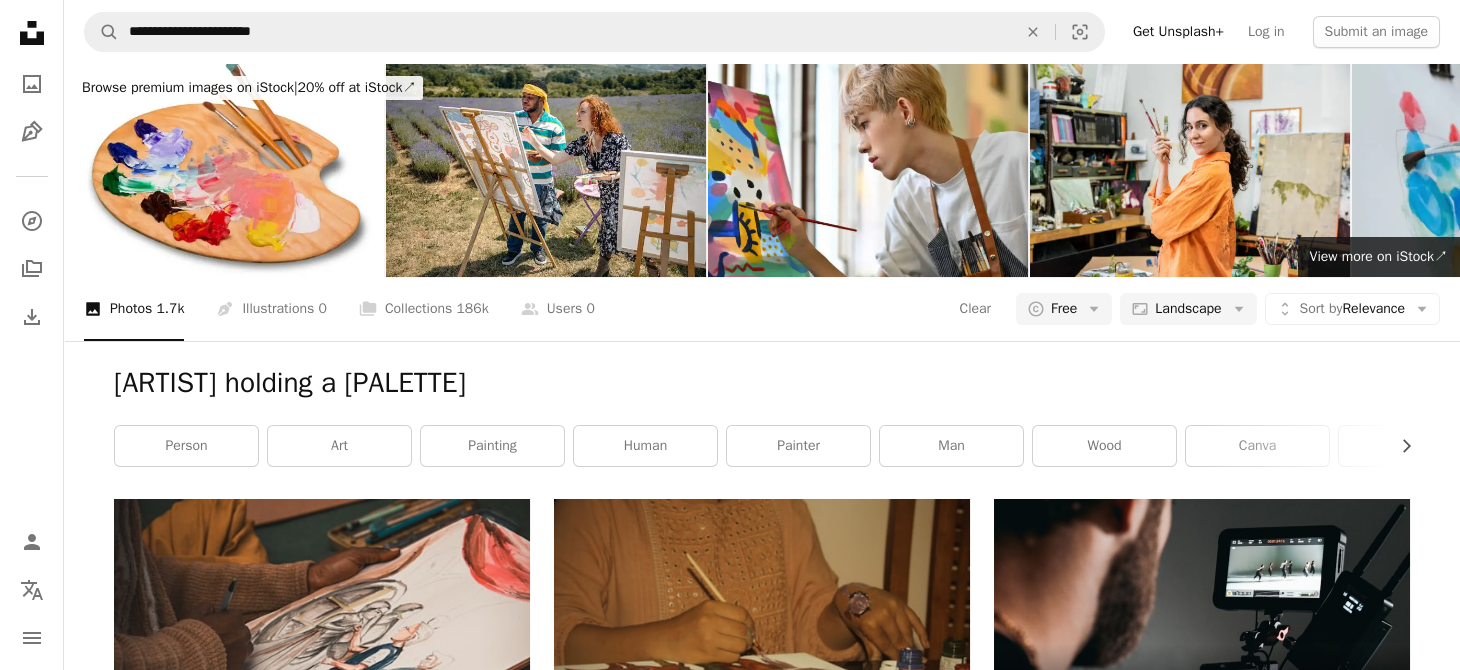 click at bounding box center [322, 1245] 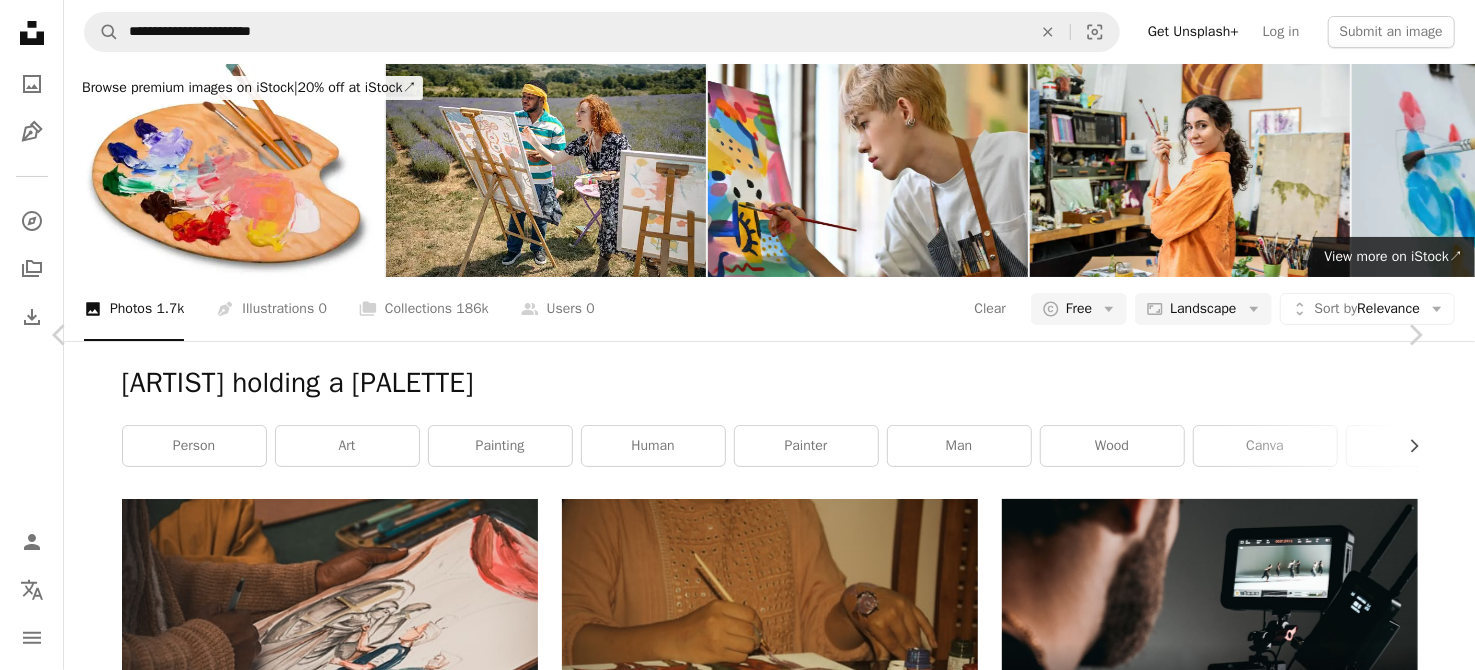 scroll, scrollTop: 0, scrollLeft: 0, axis: both 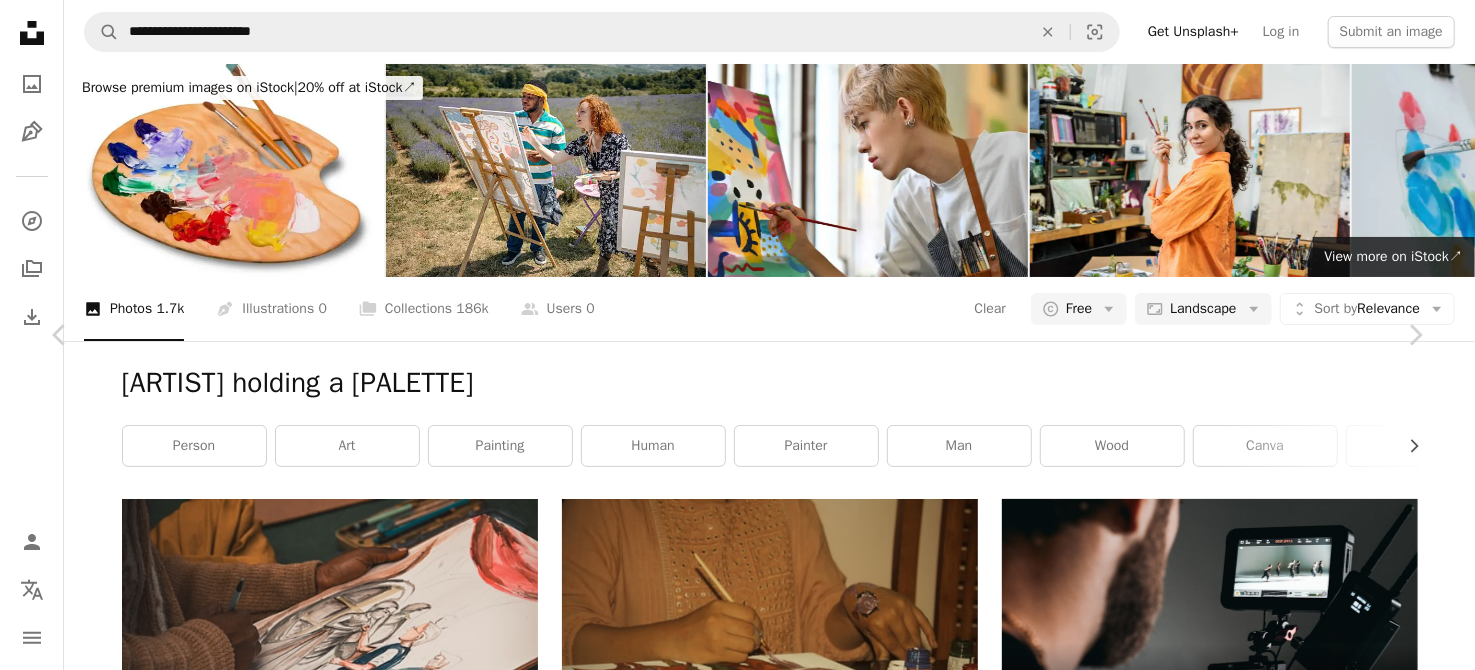 click on "Download free" at bounding box center (1230, 3846) 